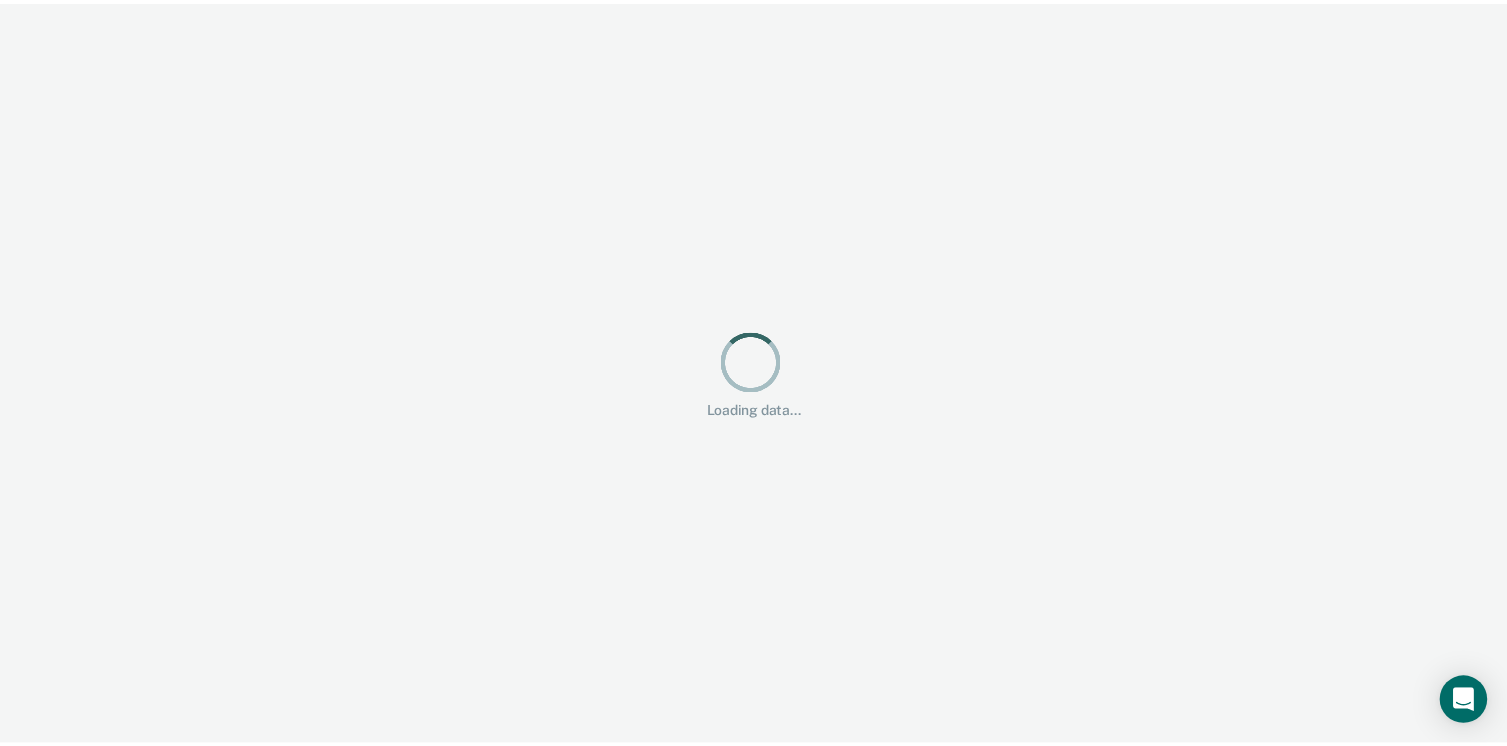 scroll, scrollTop: 0, scrollLeft: 0, axis: both 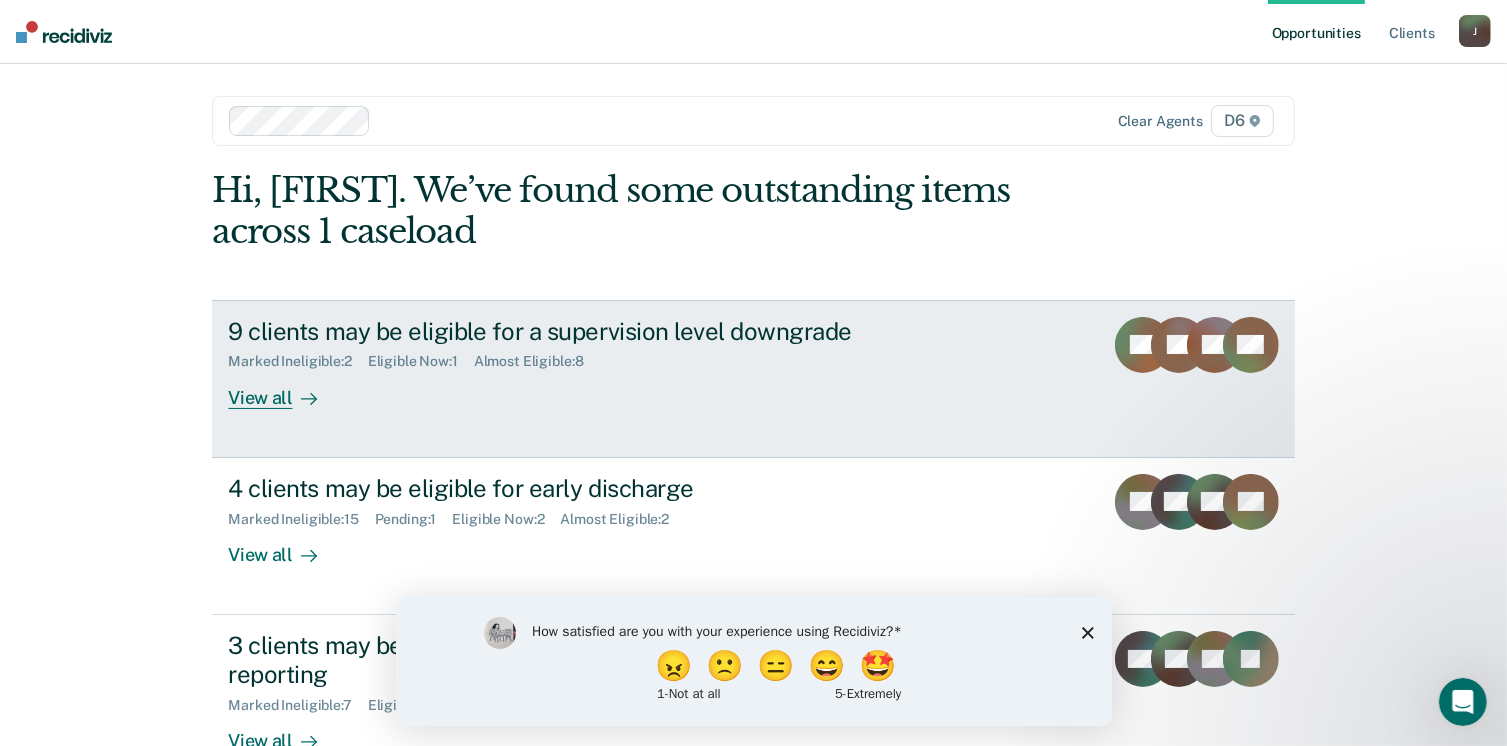 click on "View all" at bounding box center (284, 389) 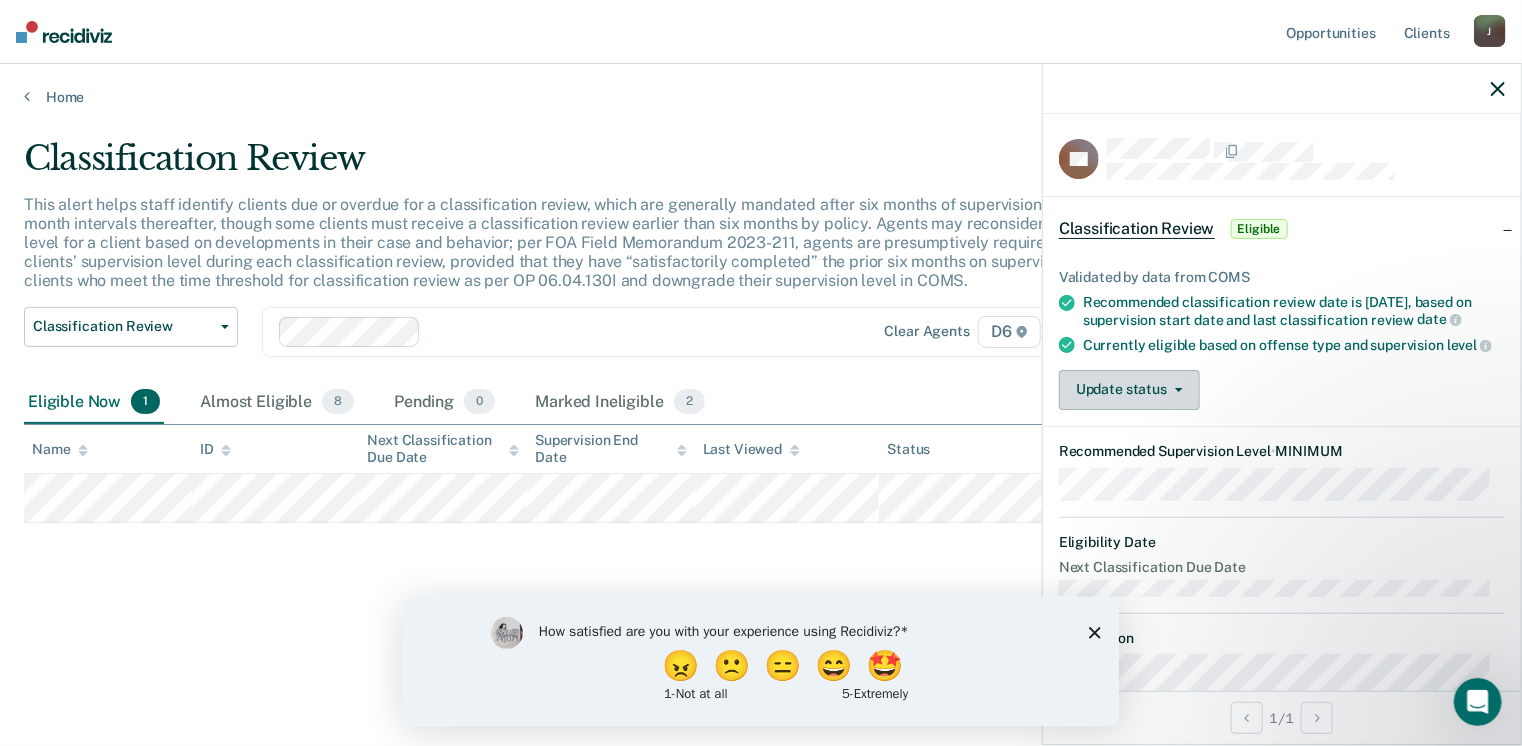 click on "Update status" at bounding box center (1129, 390) 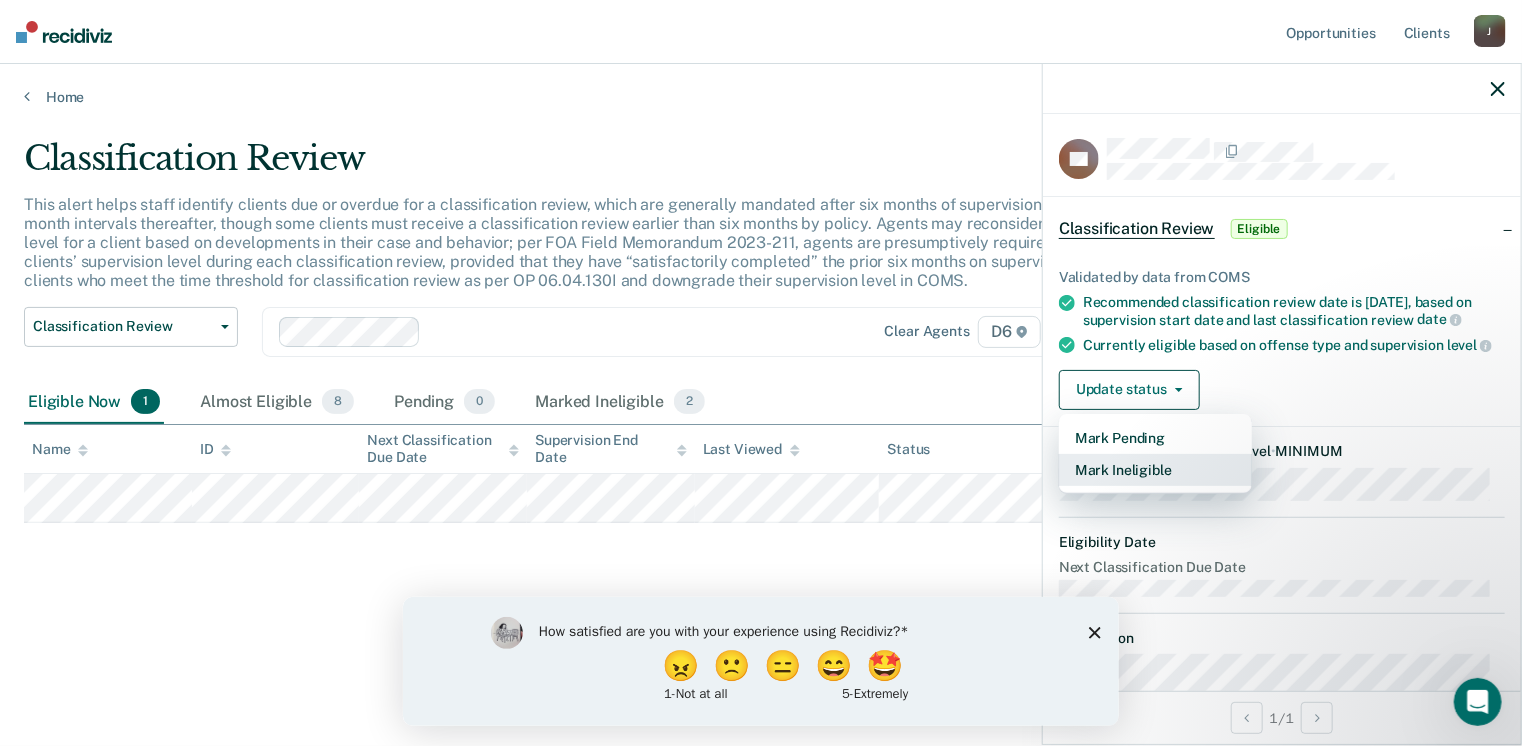 click on "Mark Ineligible" at bounding box center (1155, 470) 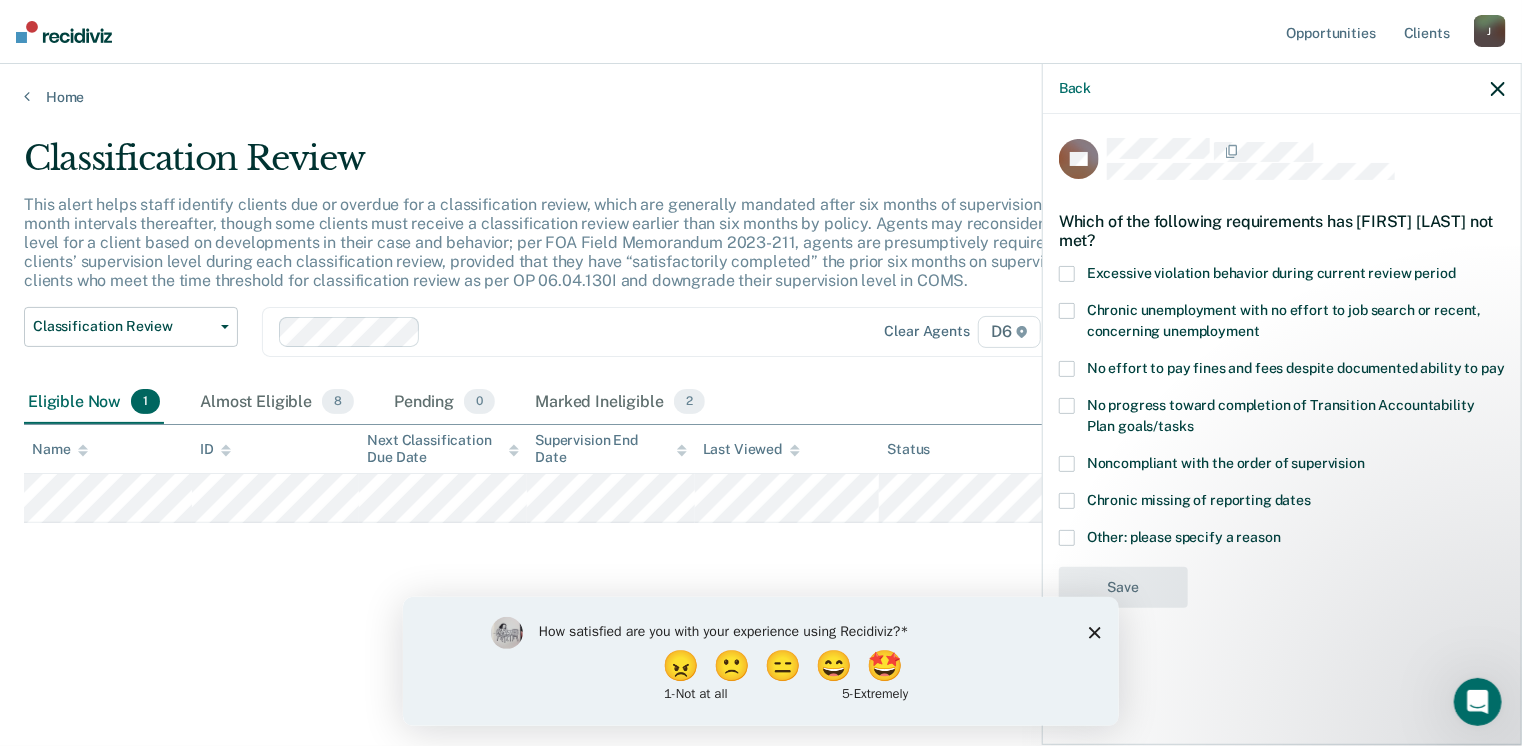 click at bounding box center [1067, 538] 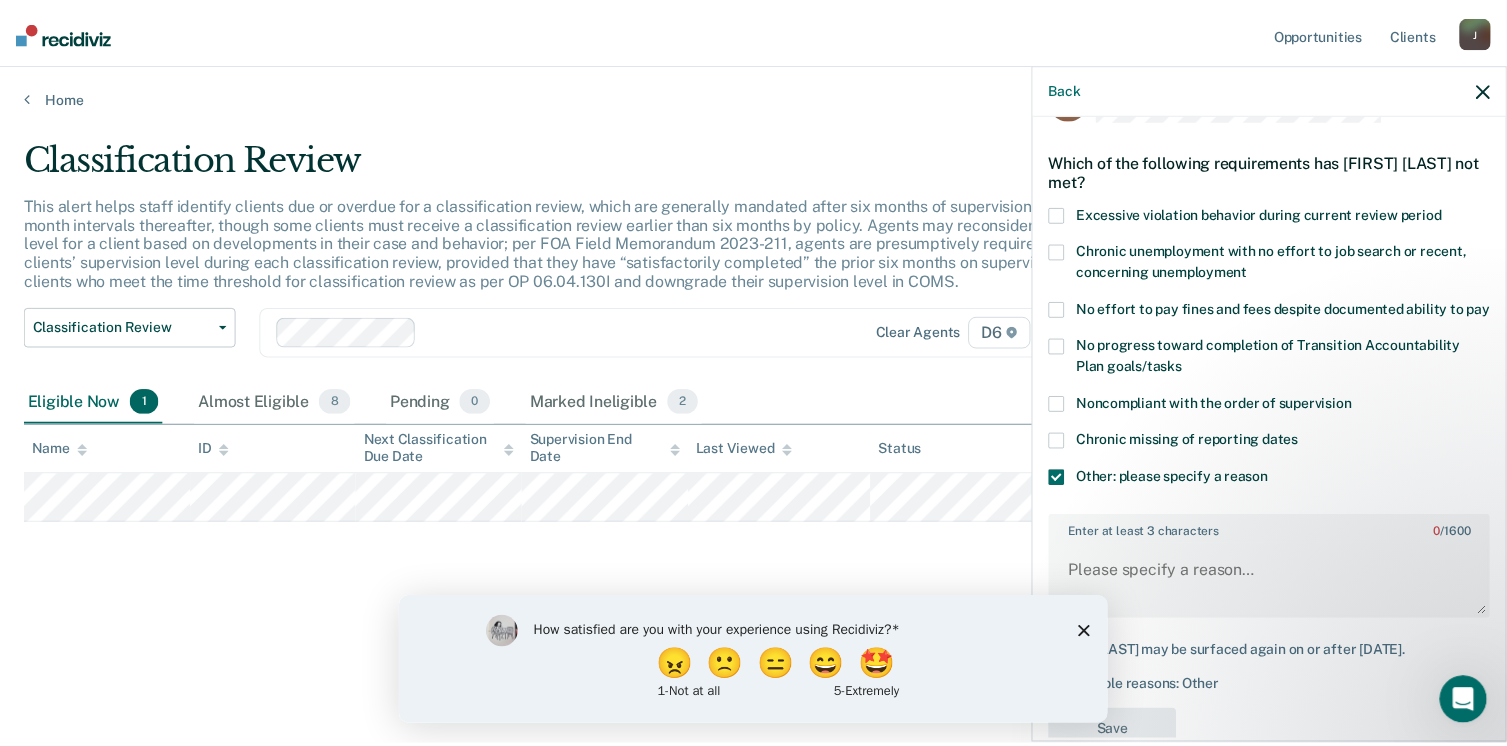 scroll, scrollTop: 123, scrollLeft: 0, axis: vertical 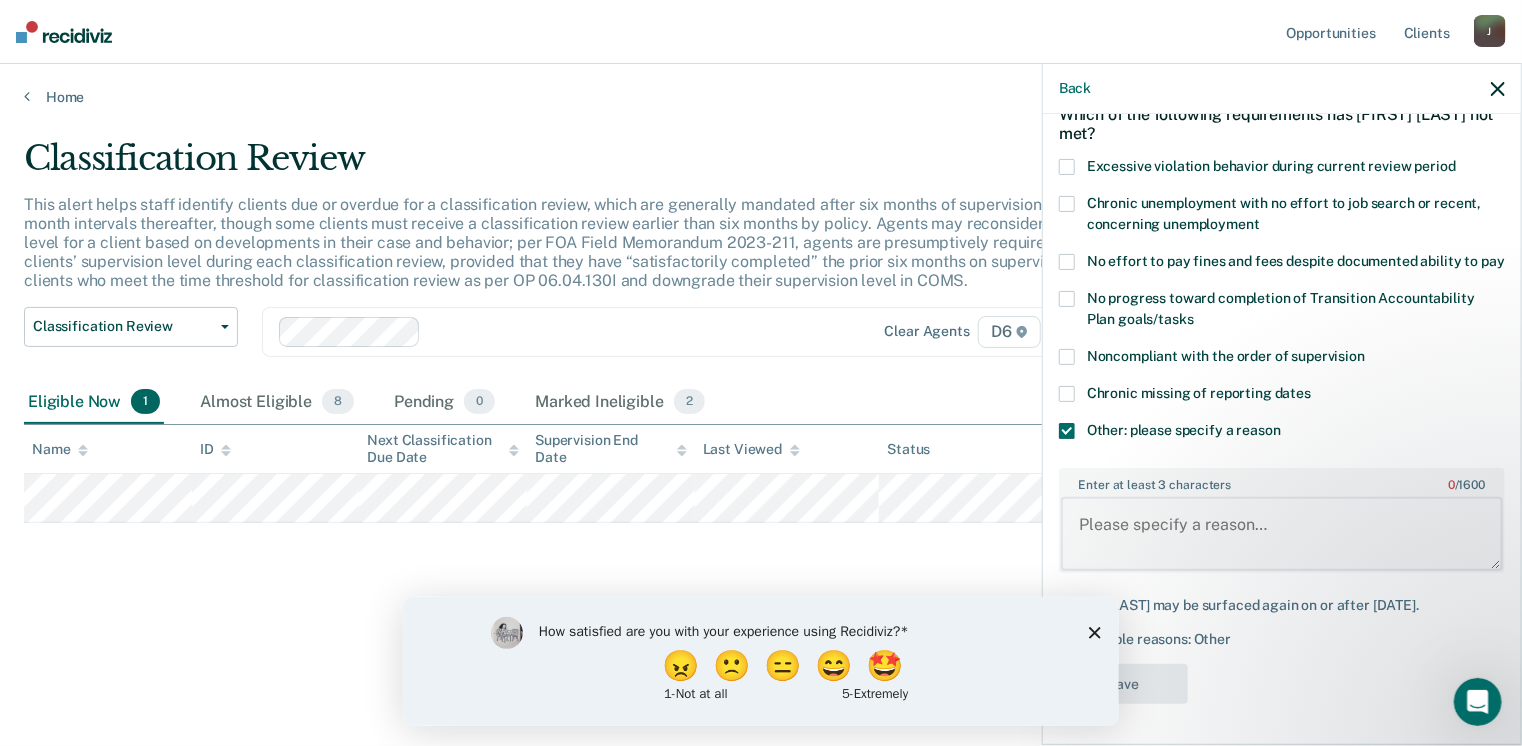 click on "Enter at least 3 characters 0  /  1600" at bounding box center [1282, 534] 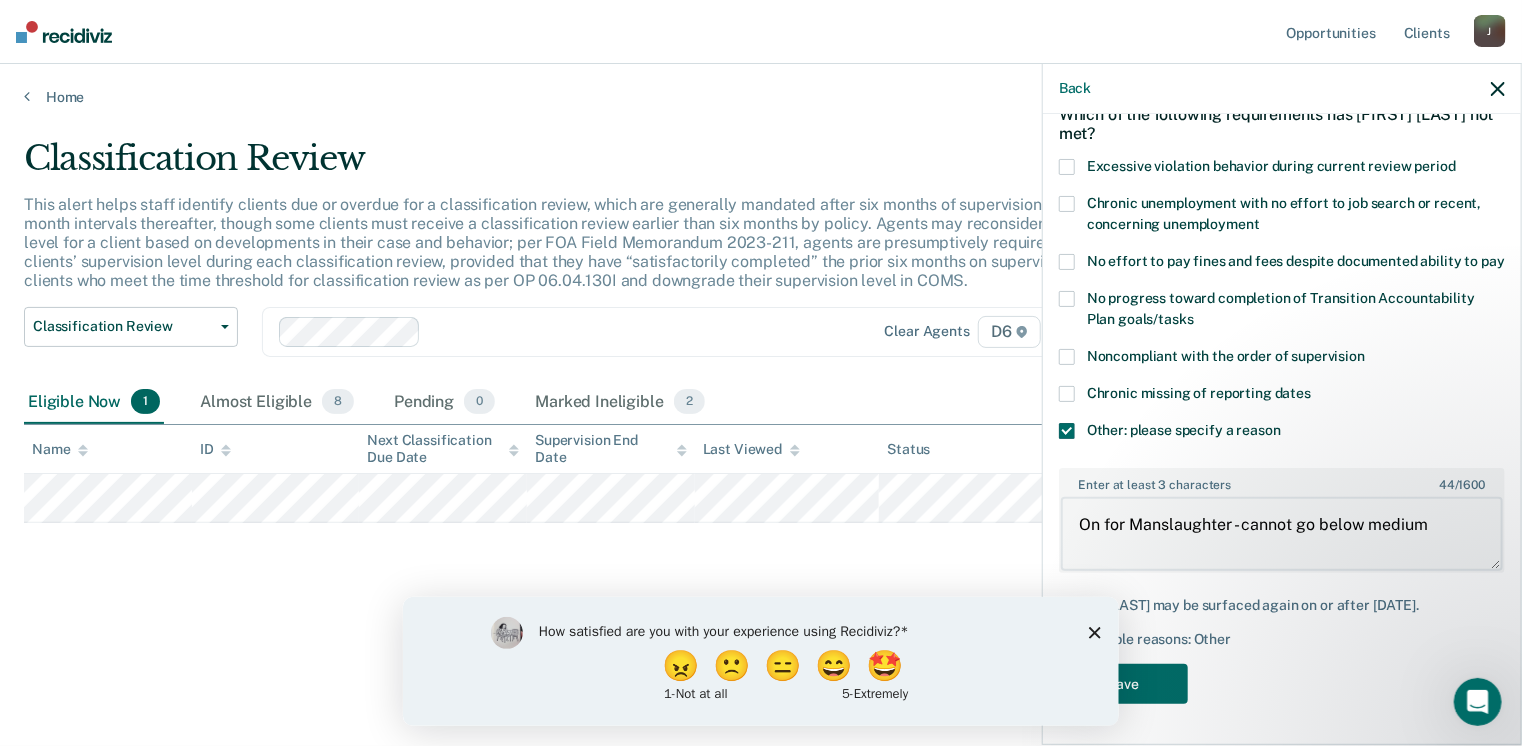 type on "On for Manslaughter - cannot go below medium" 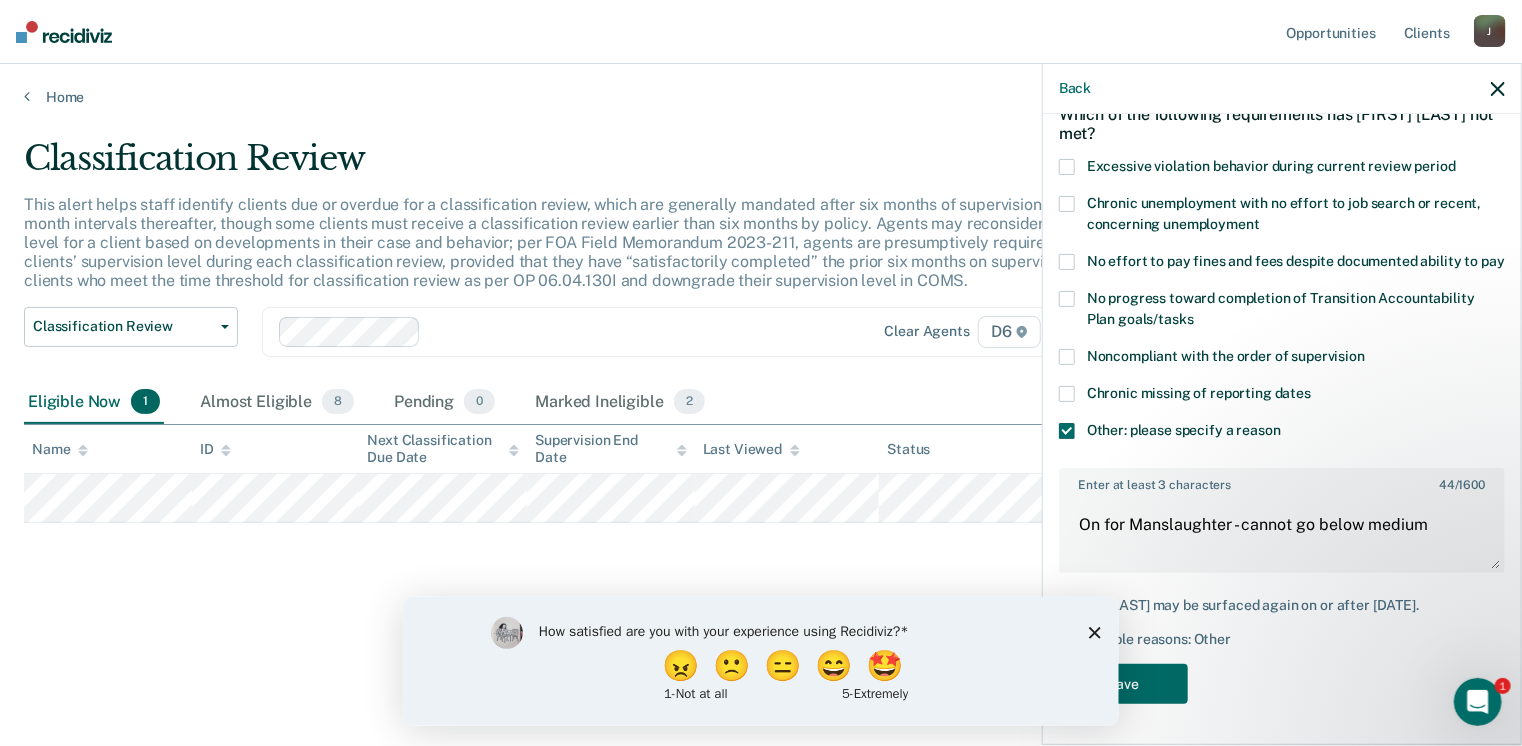 click 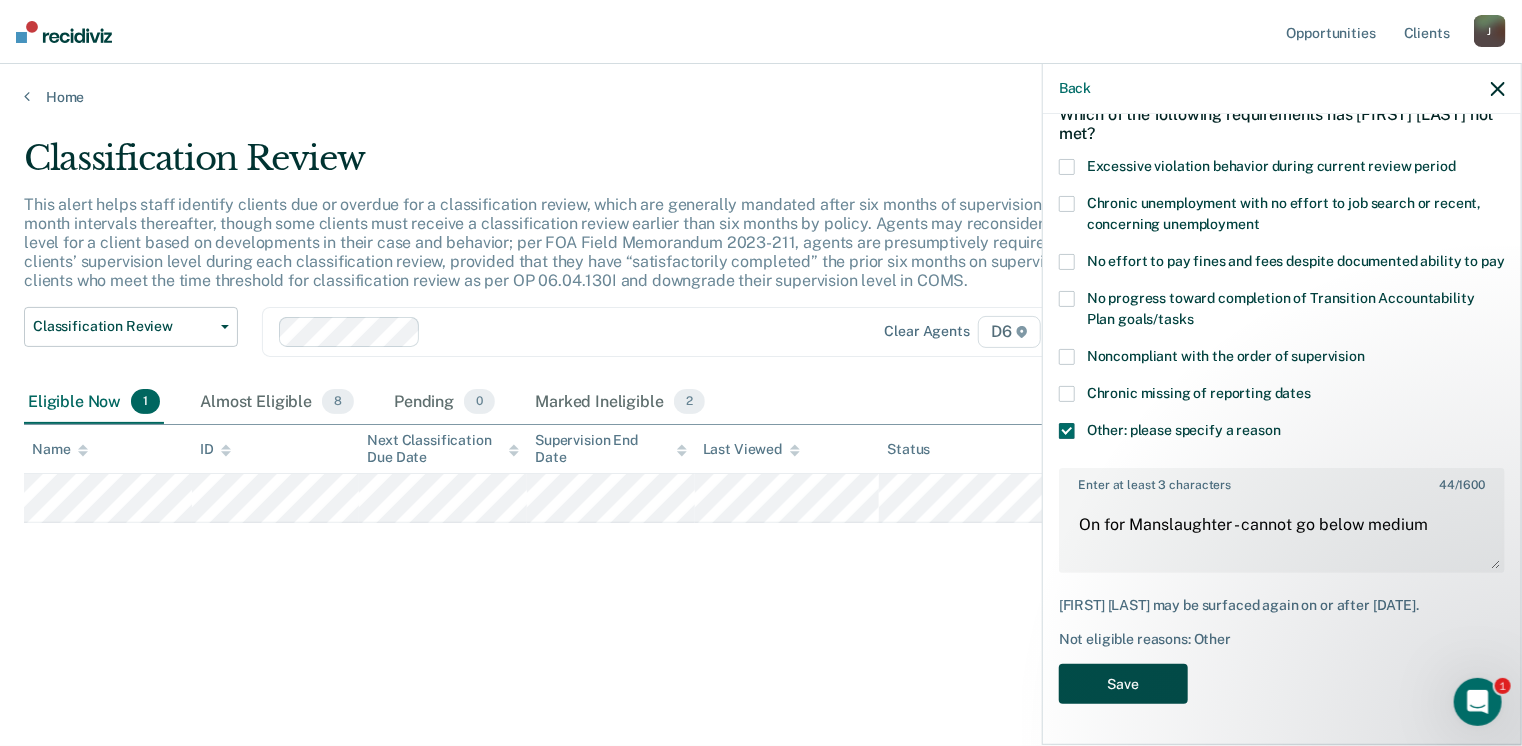 click on "Save" at bounding box center [1123, 684] 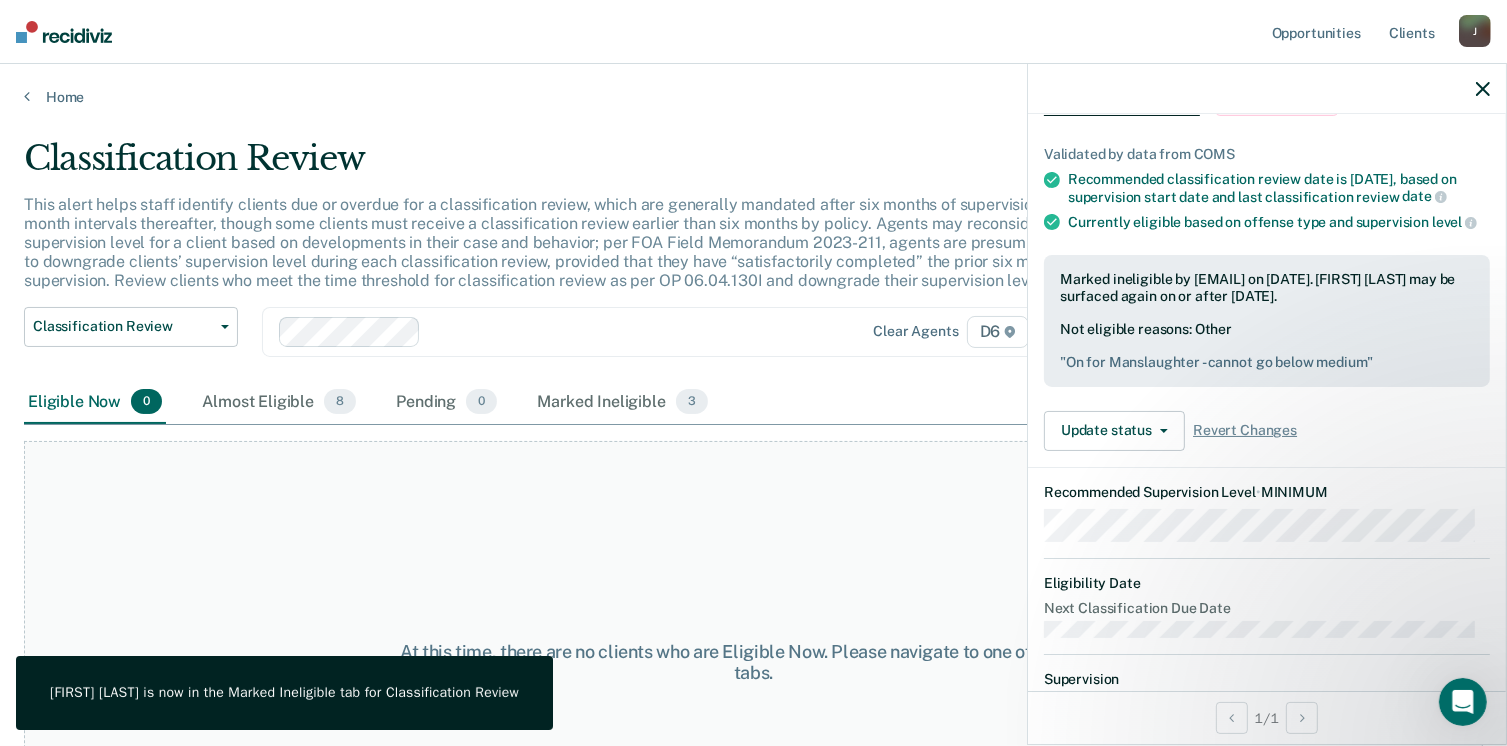 click 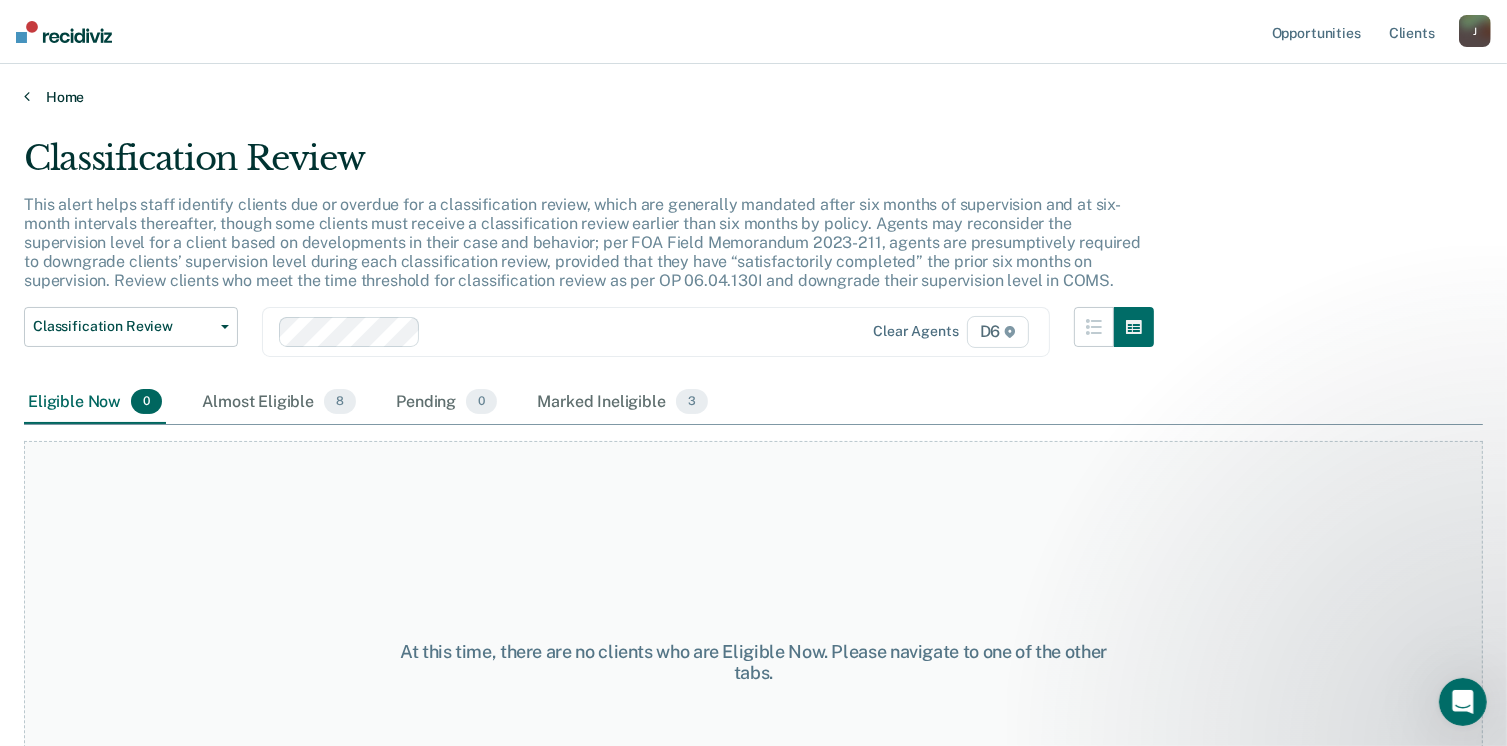 click on "Home" at bounding box center [753, 97] 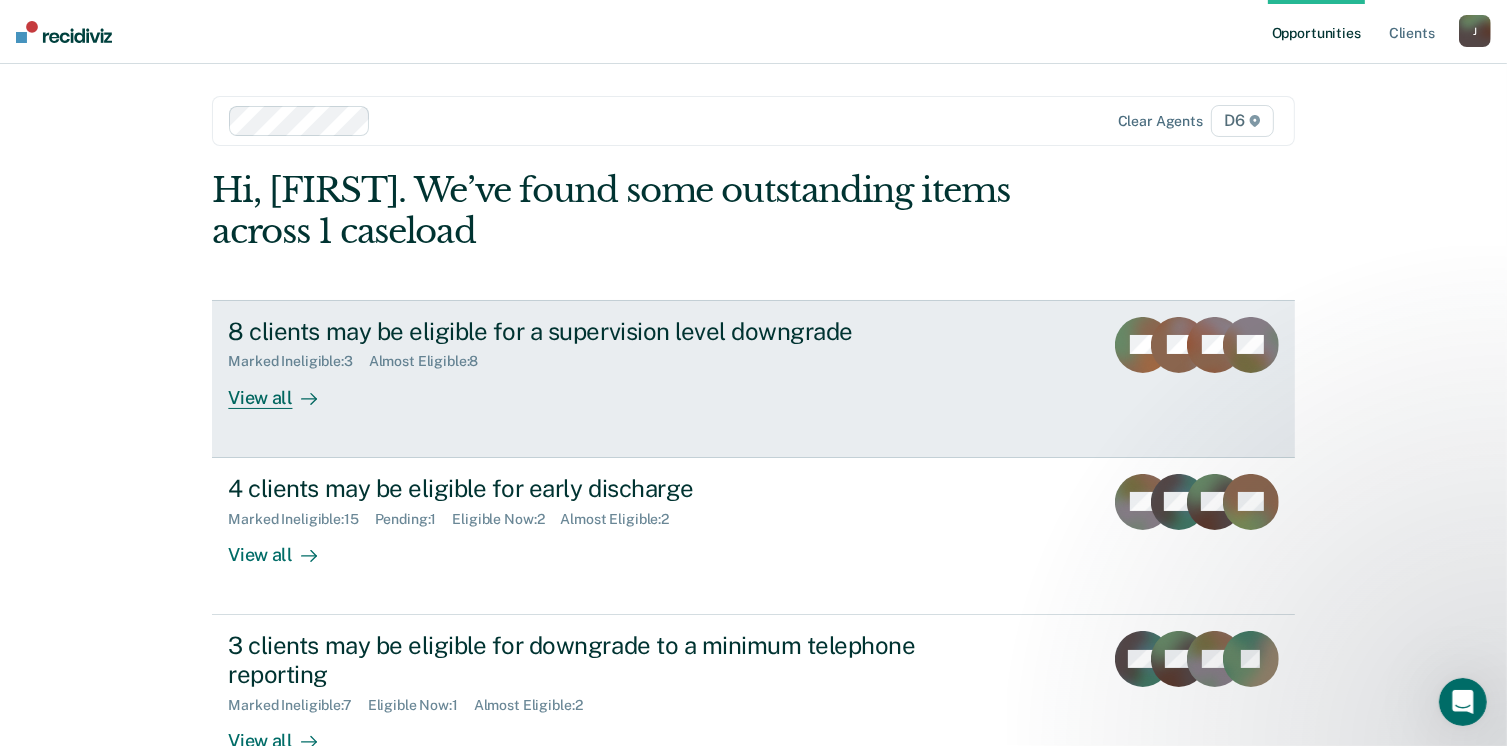 click on "View all" at bounding box center [284, 389] 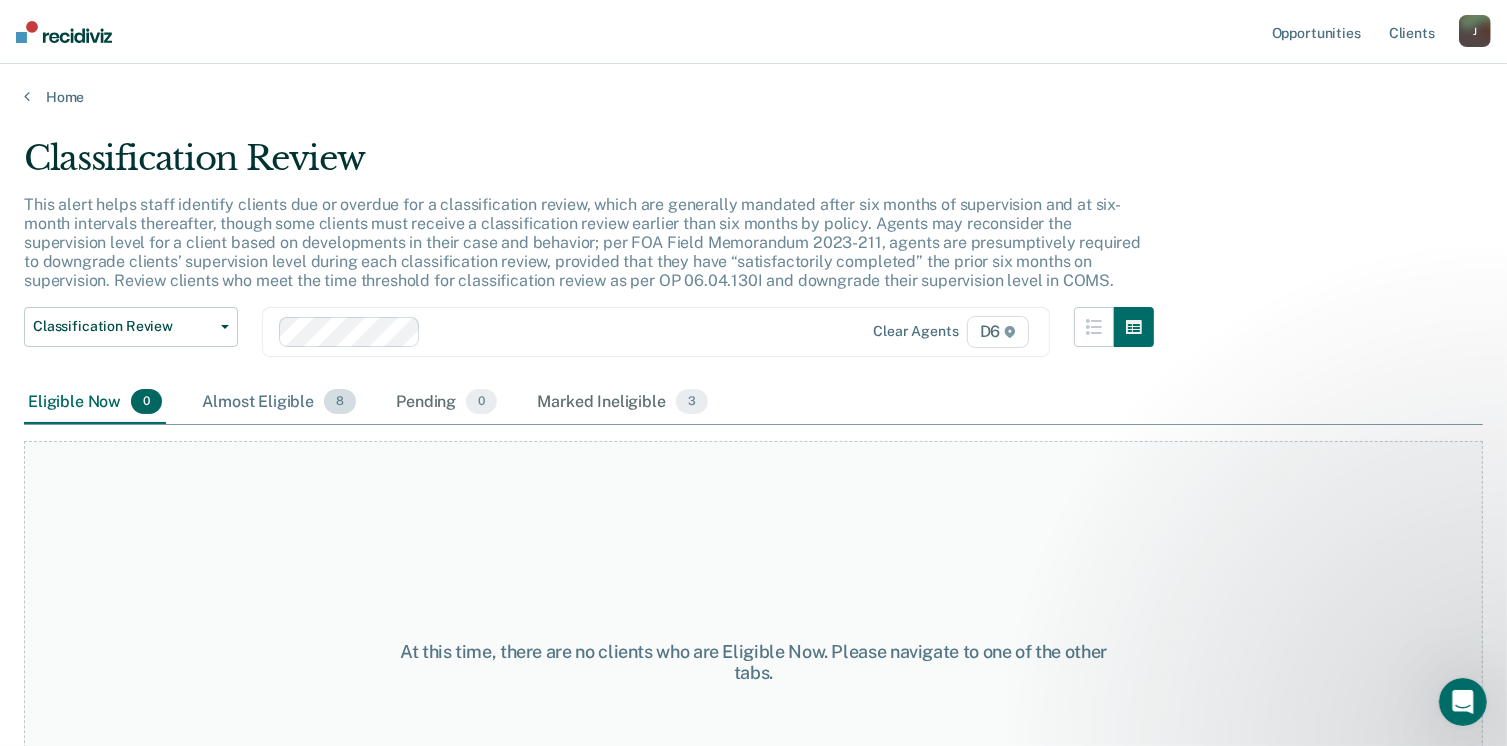 click on "8" at bounding box center (340, 402) 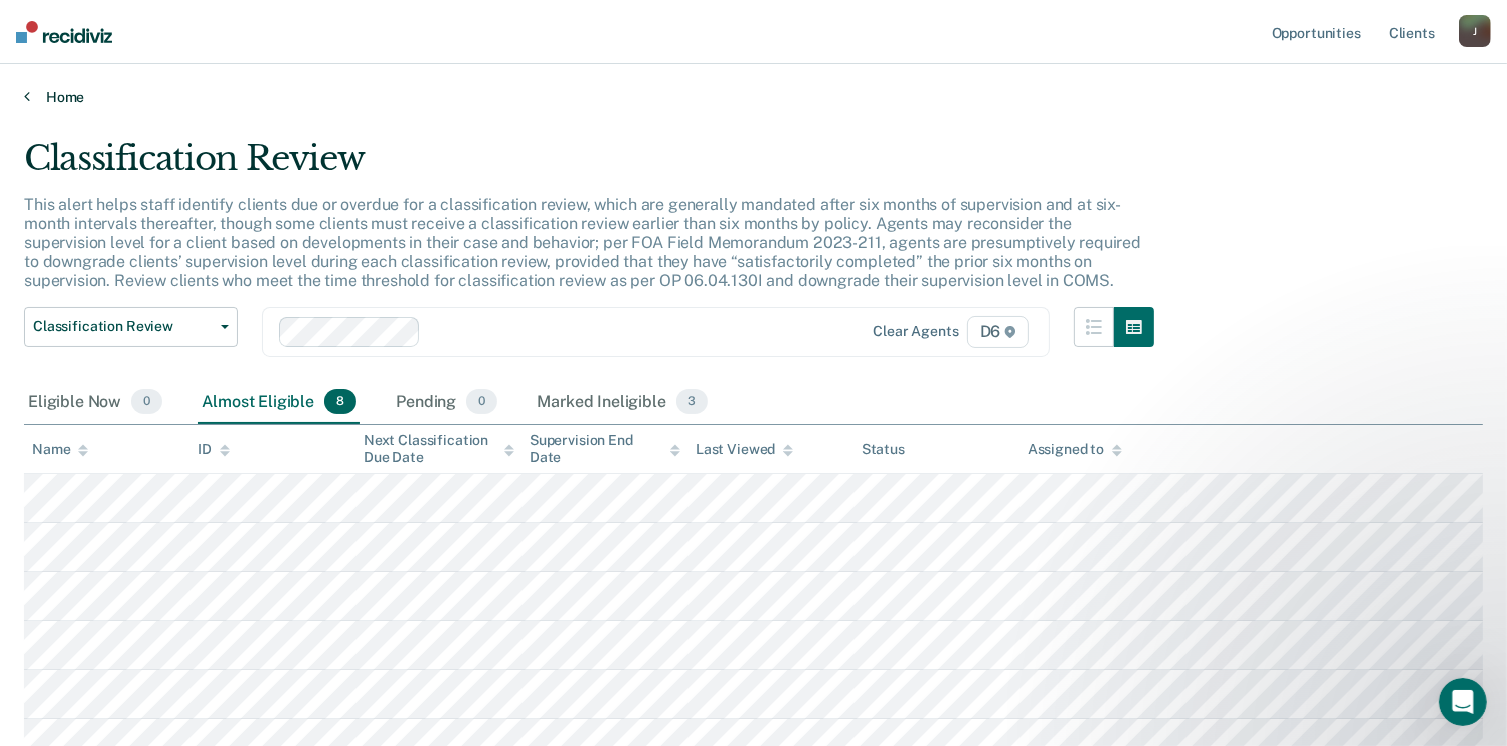 click on "Home" at bounding box center (753, 97) 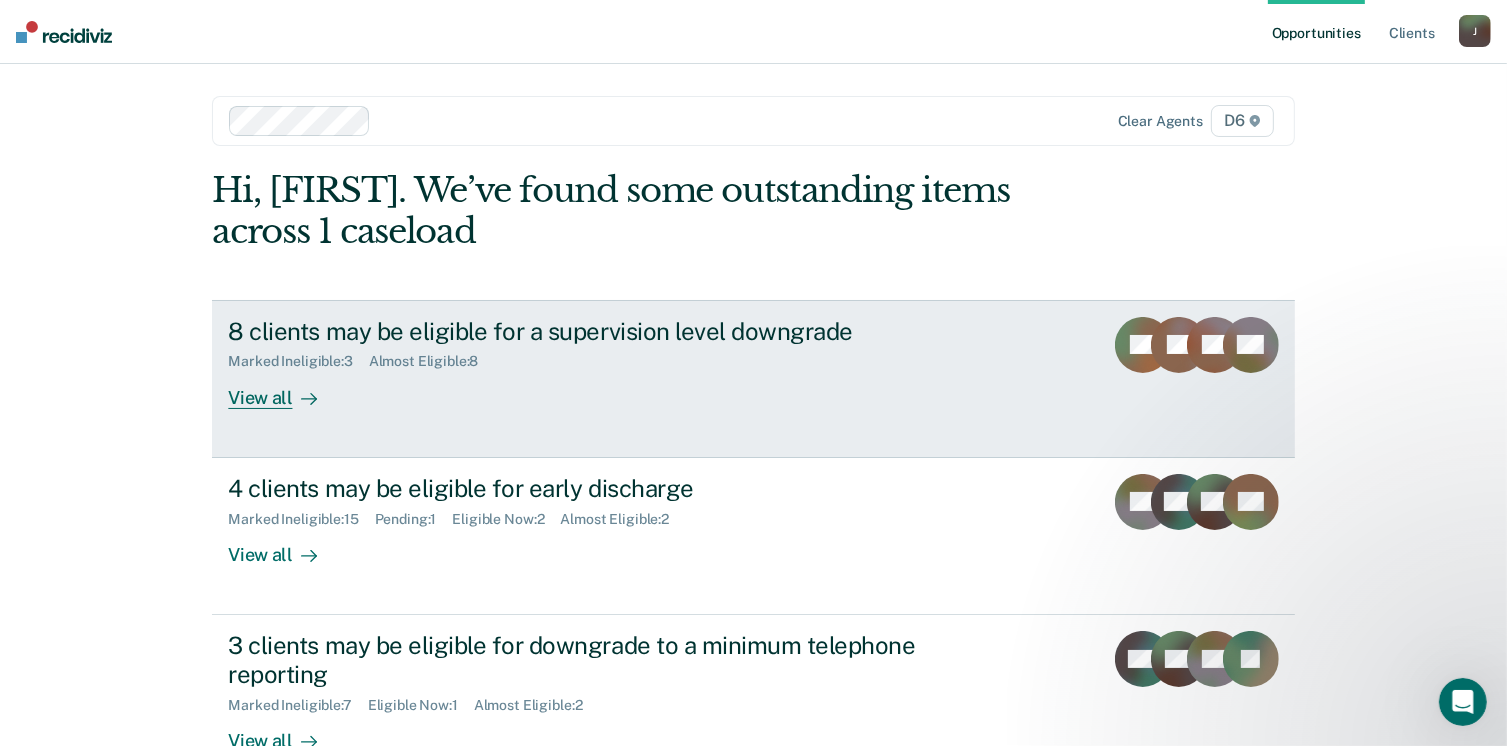 click on "View all" at bounding box center (284, 389) 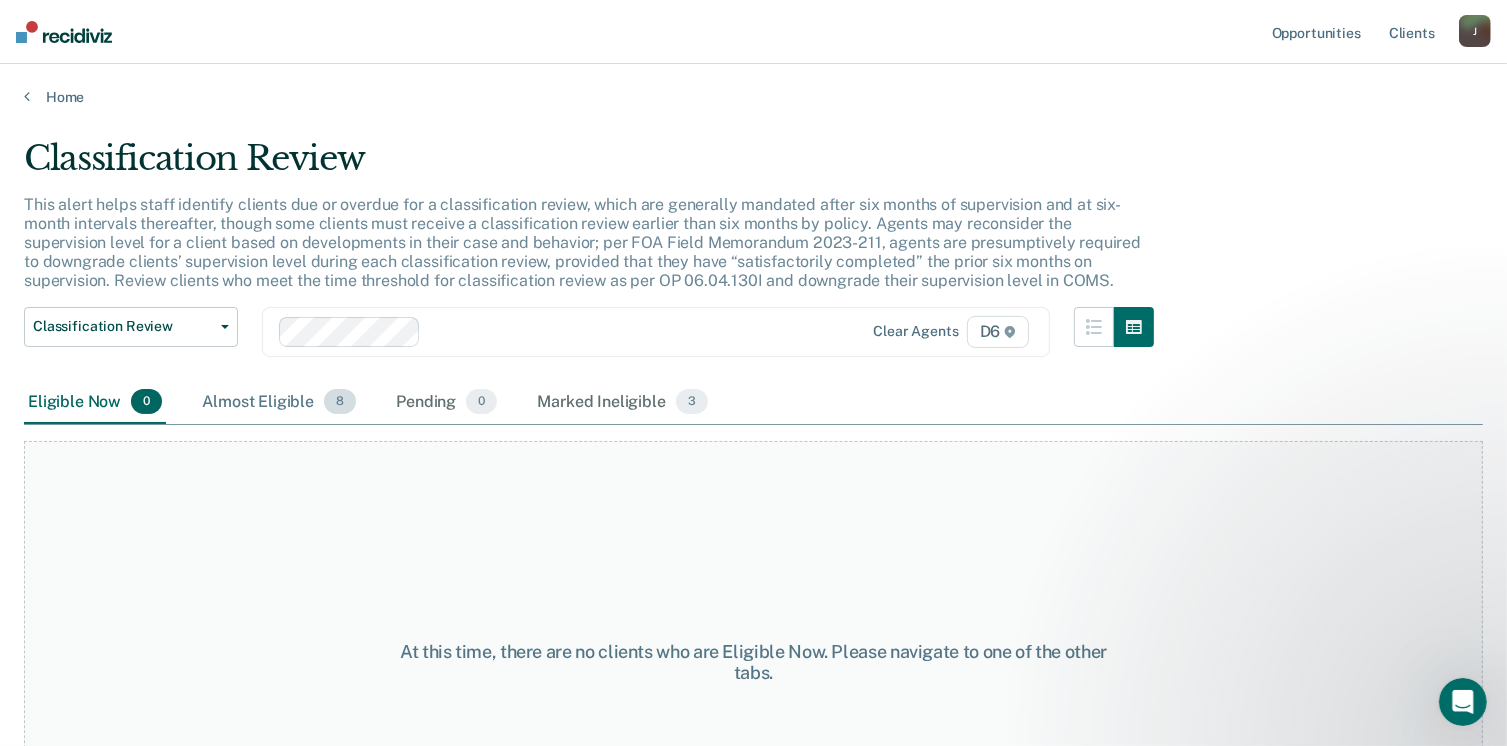 click on "8" at bounding box center (340, 402) 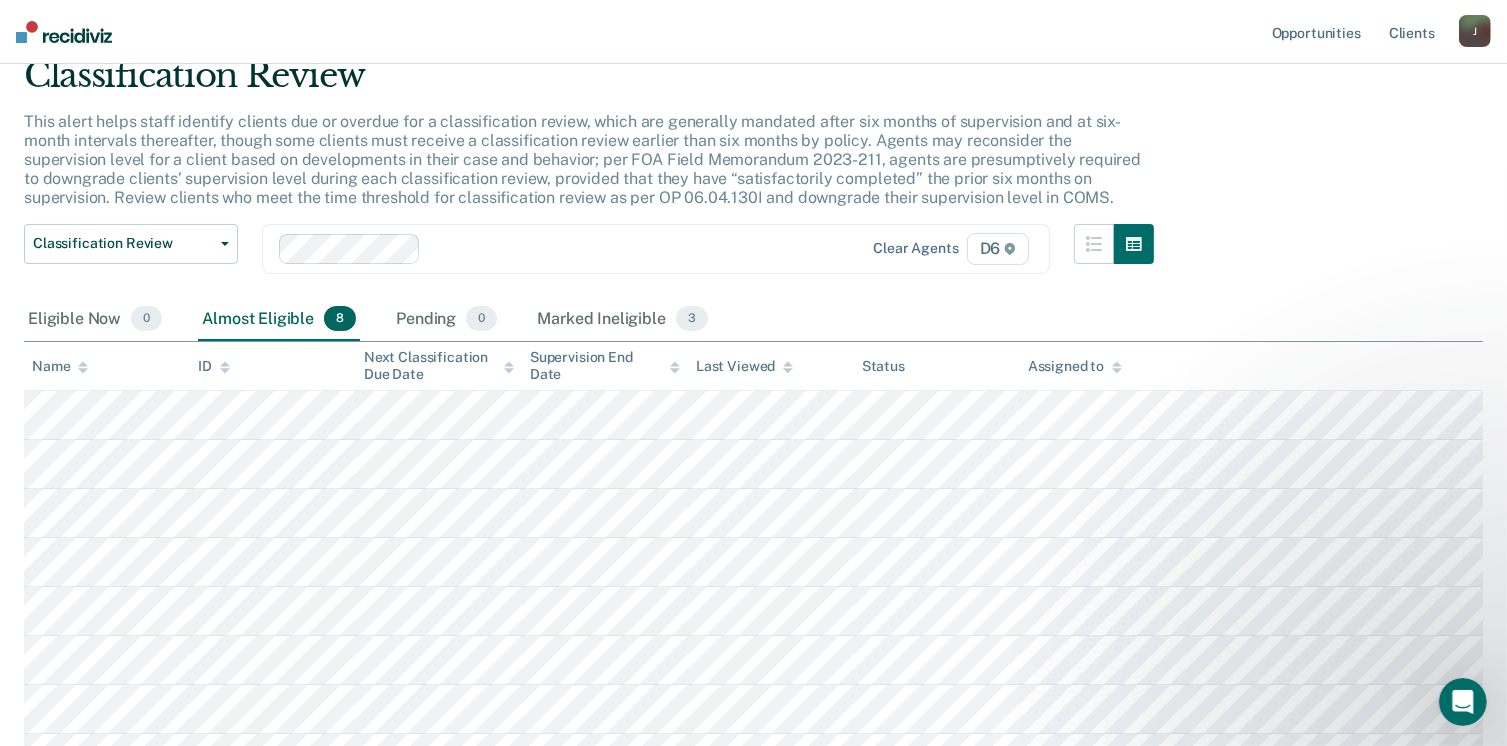 scroll, scrollTop: 200, scrollLeft: 0, axis: vertical 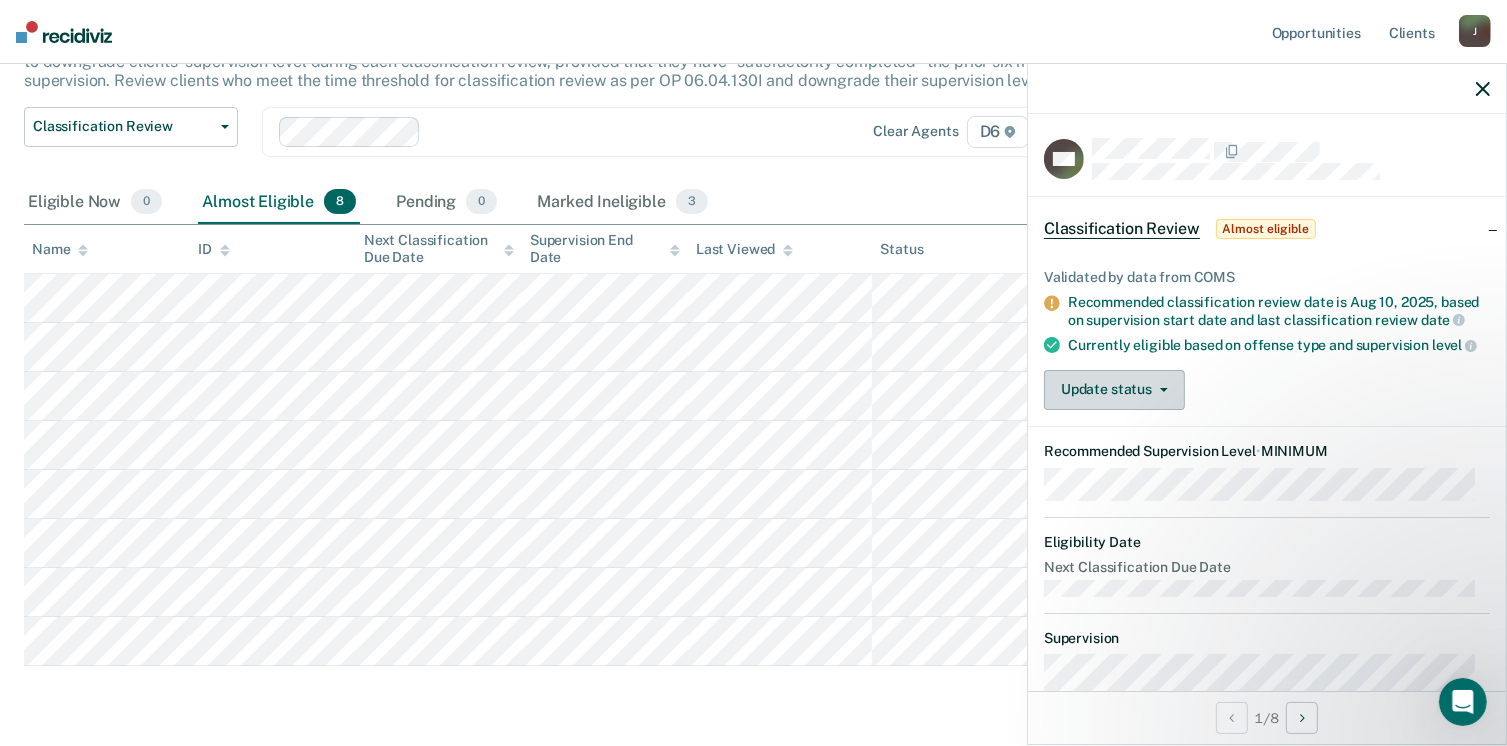 click on "Update status" at bounding box center [1114, 390] 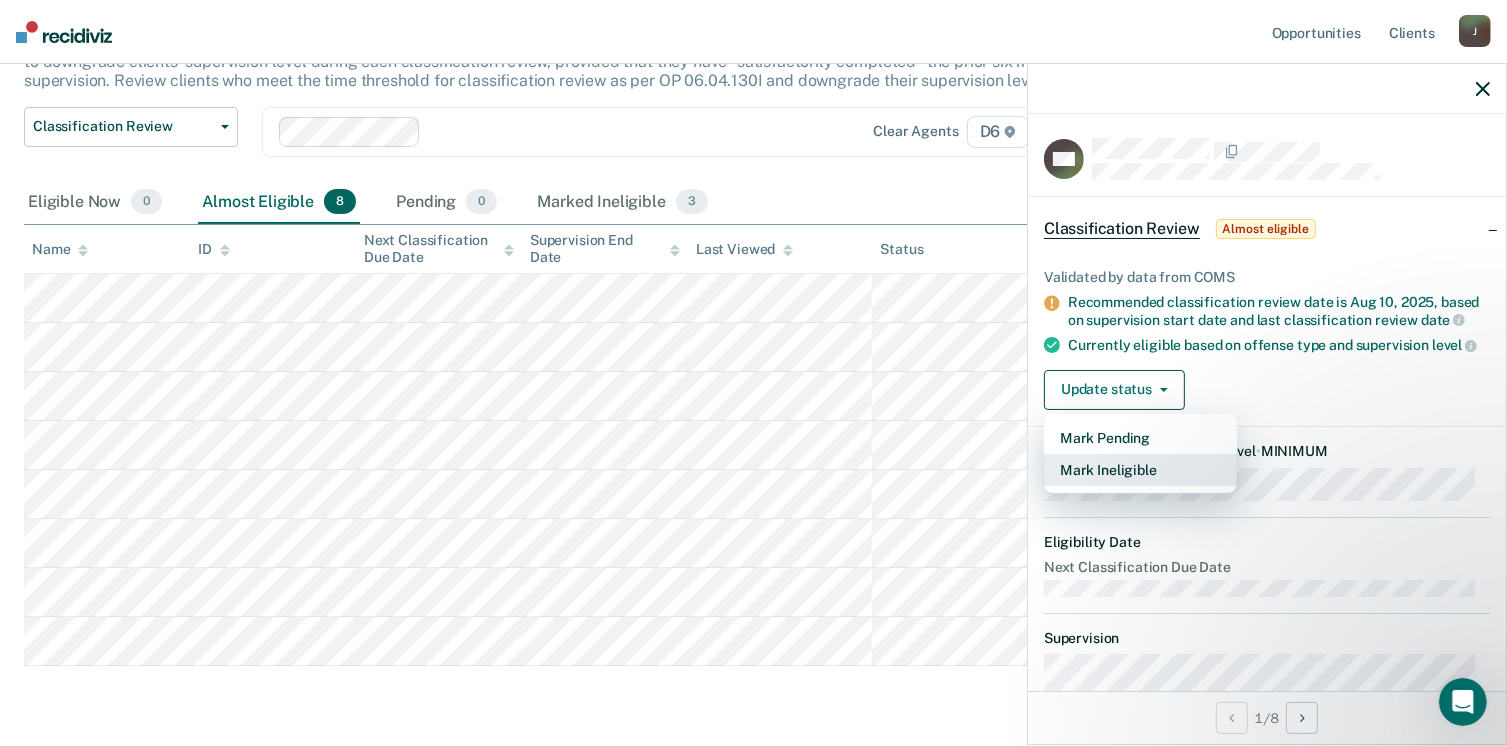 click on "Mark Ineligible" at bounding box center (1140, 470) 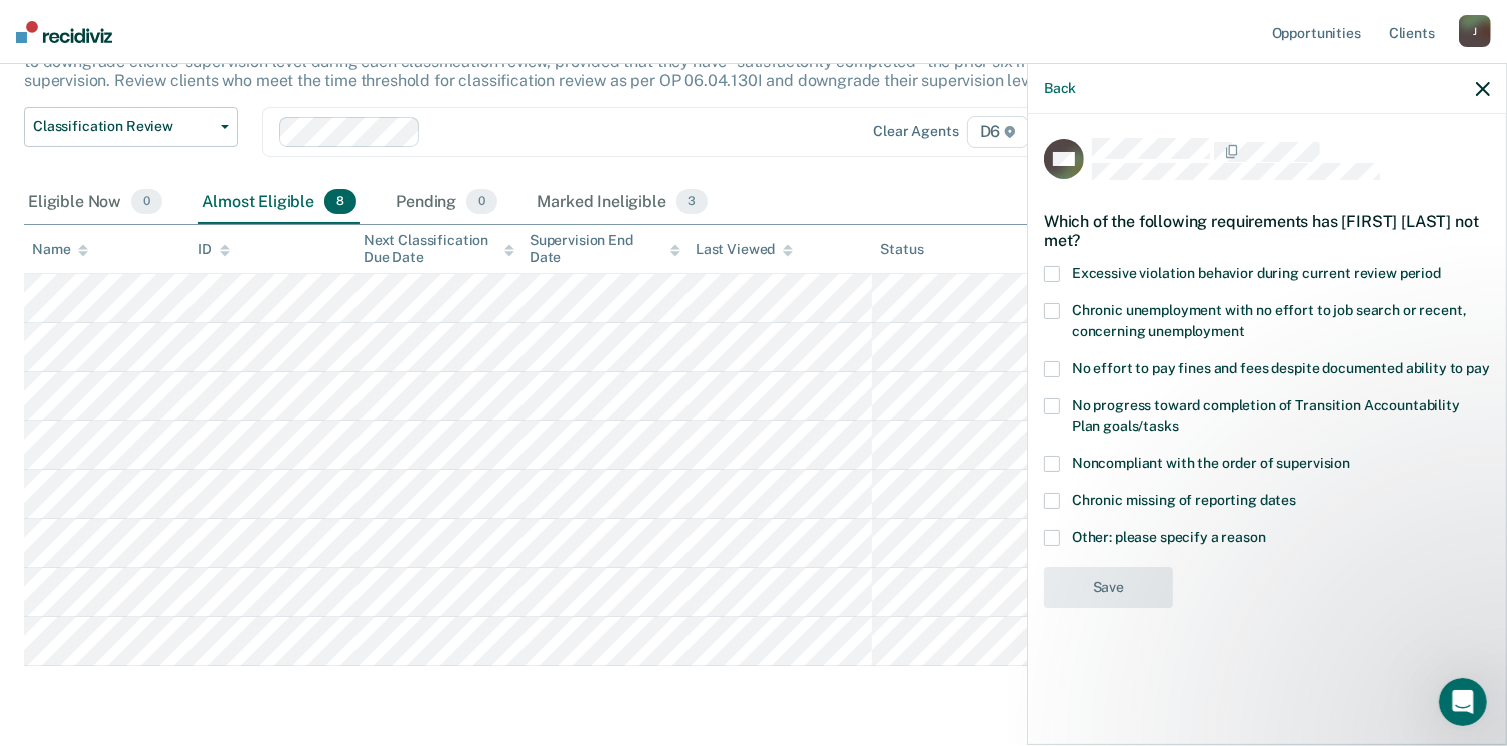 click at bounding box center (1052, 538) 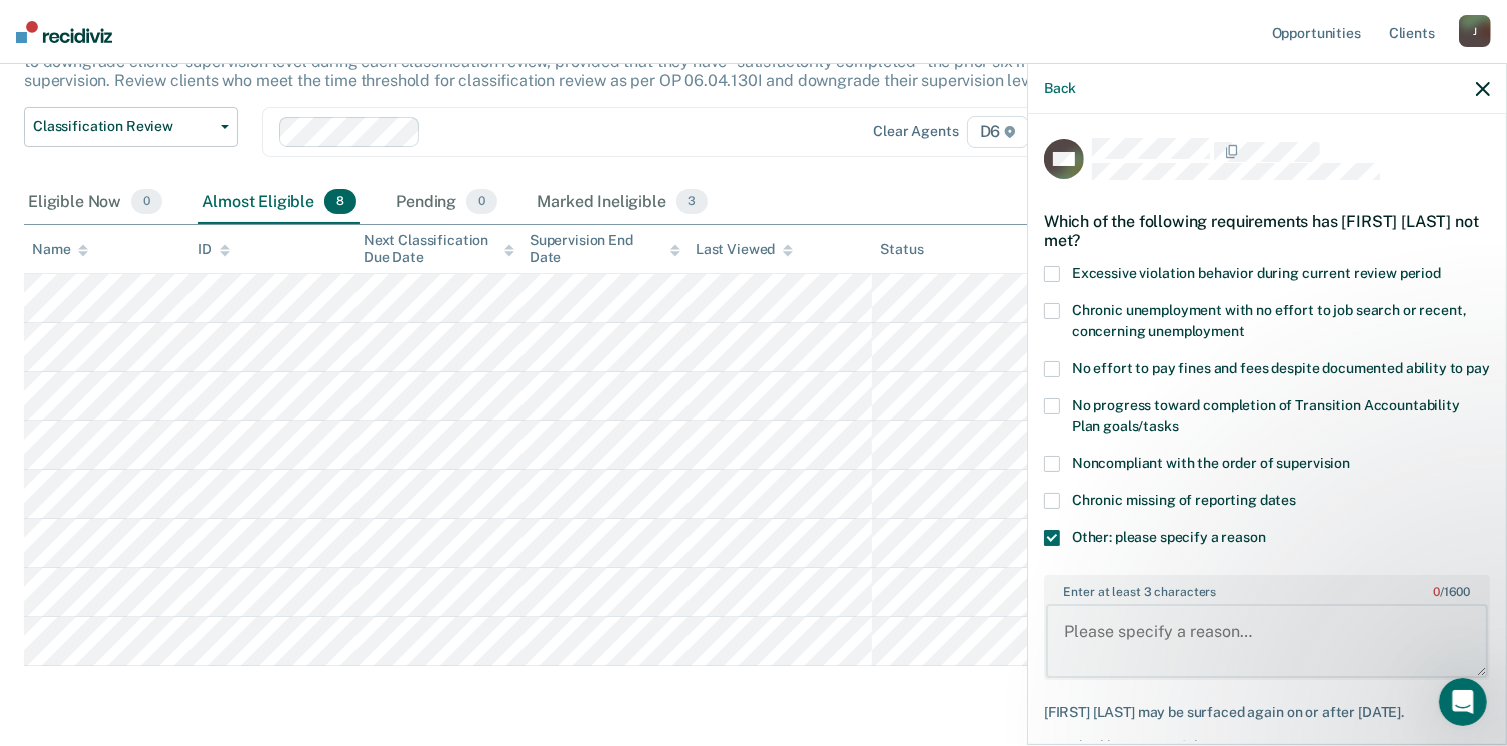 click on "Enter at least 3 characters 0  /  1600" at bounding box center [1267, 641] 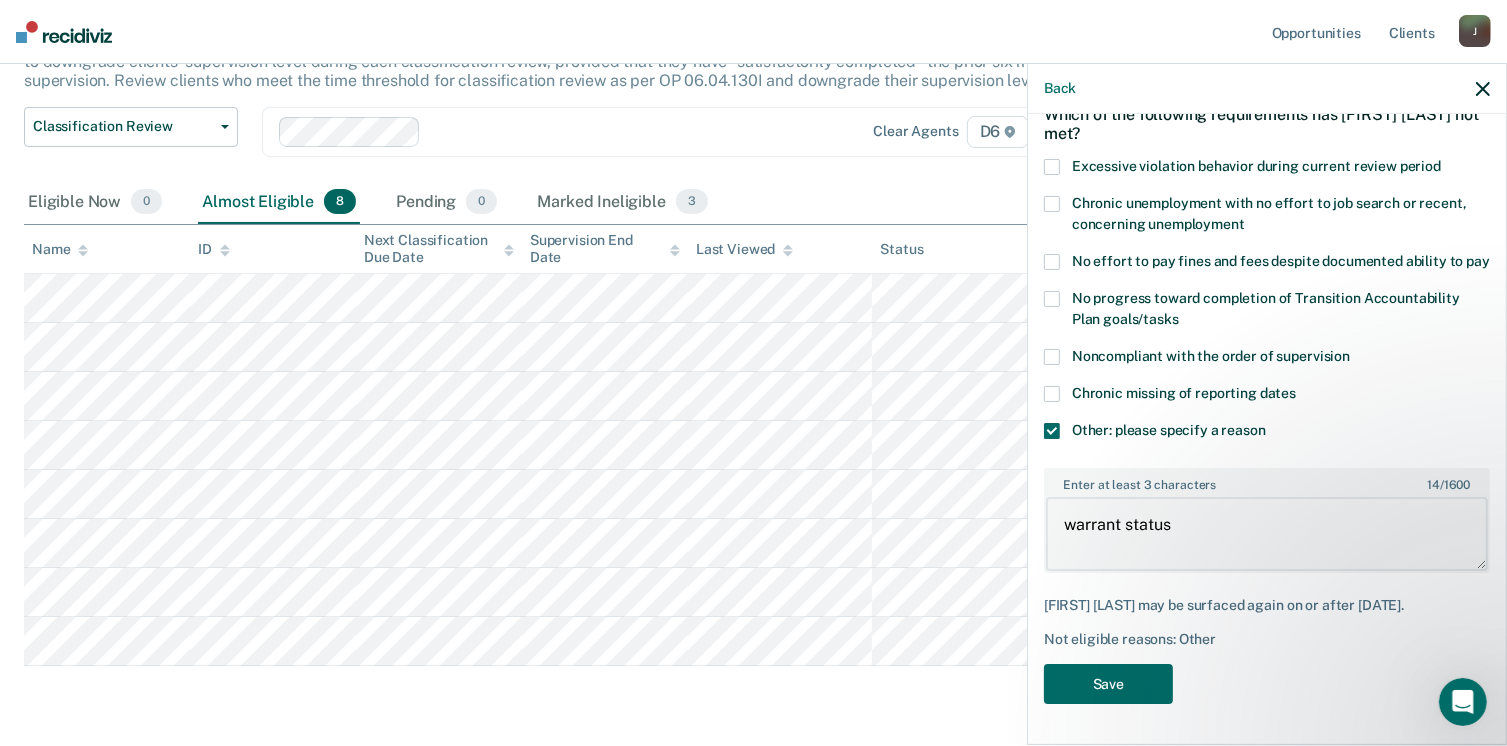 scroll, scrollTop: 123, scrollLeft: 0, axis: vertical 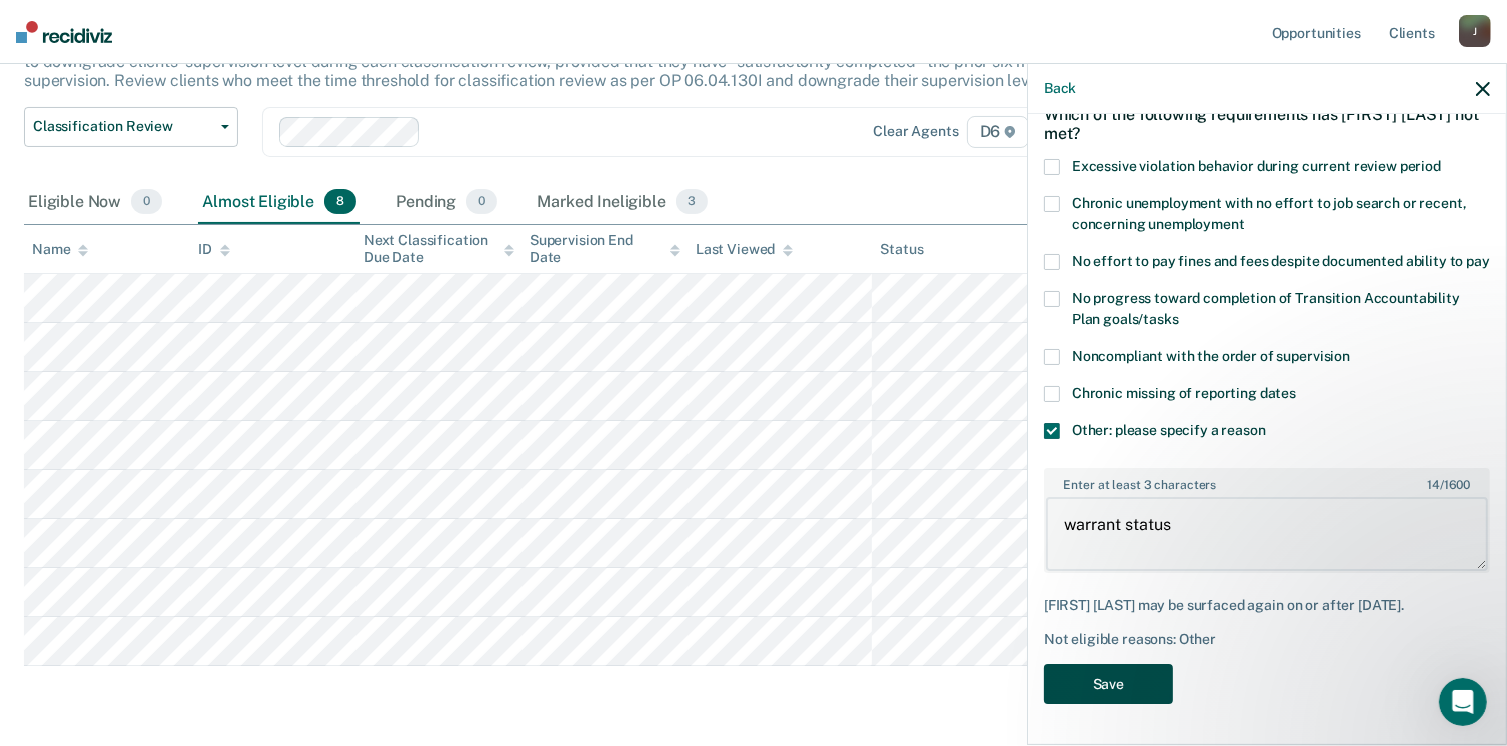 type on "warrant status" 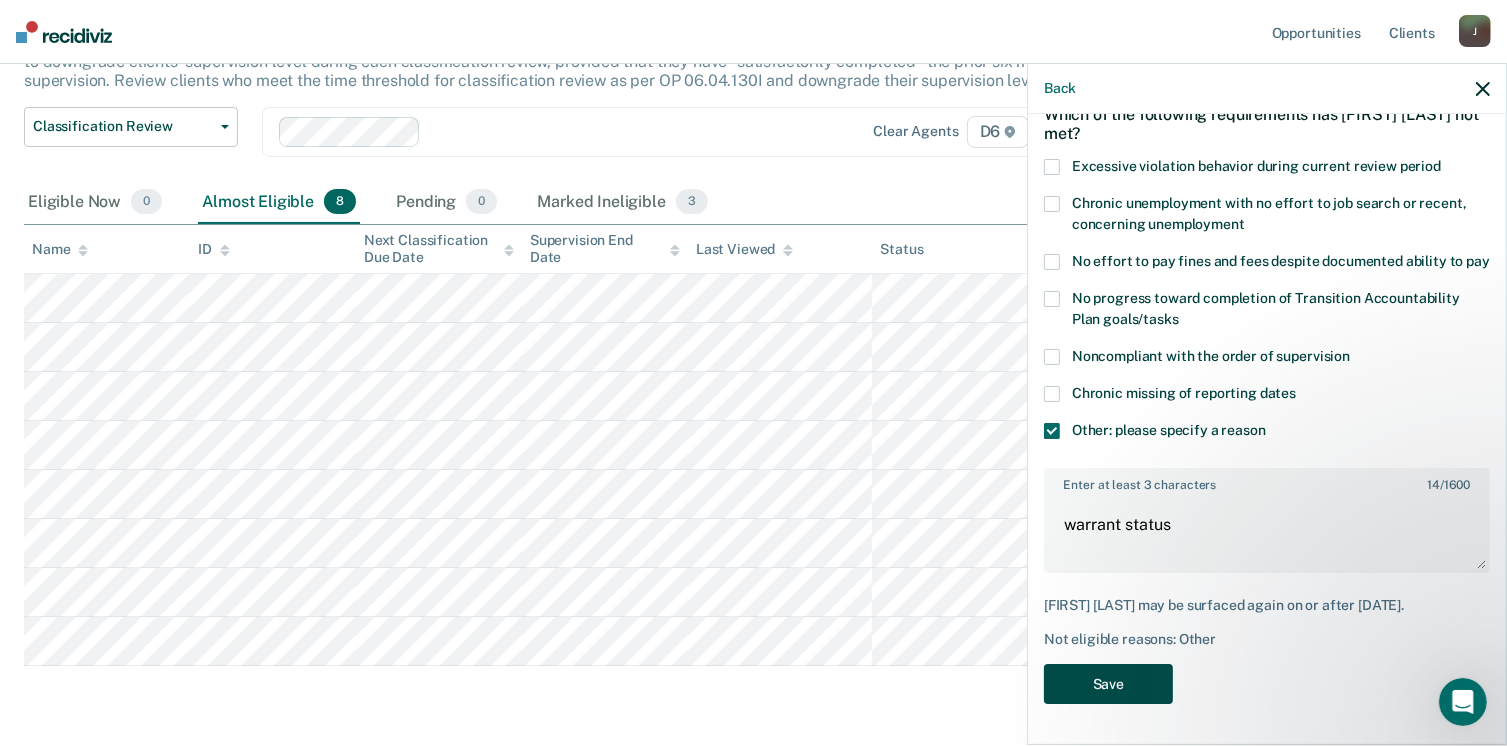 drag, startPoint x: 1153, startPoint y: 665, endPoint x: 1146, endPoint y: 681, distance: 17.464249 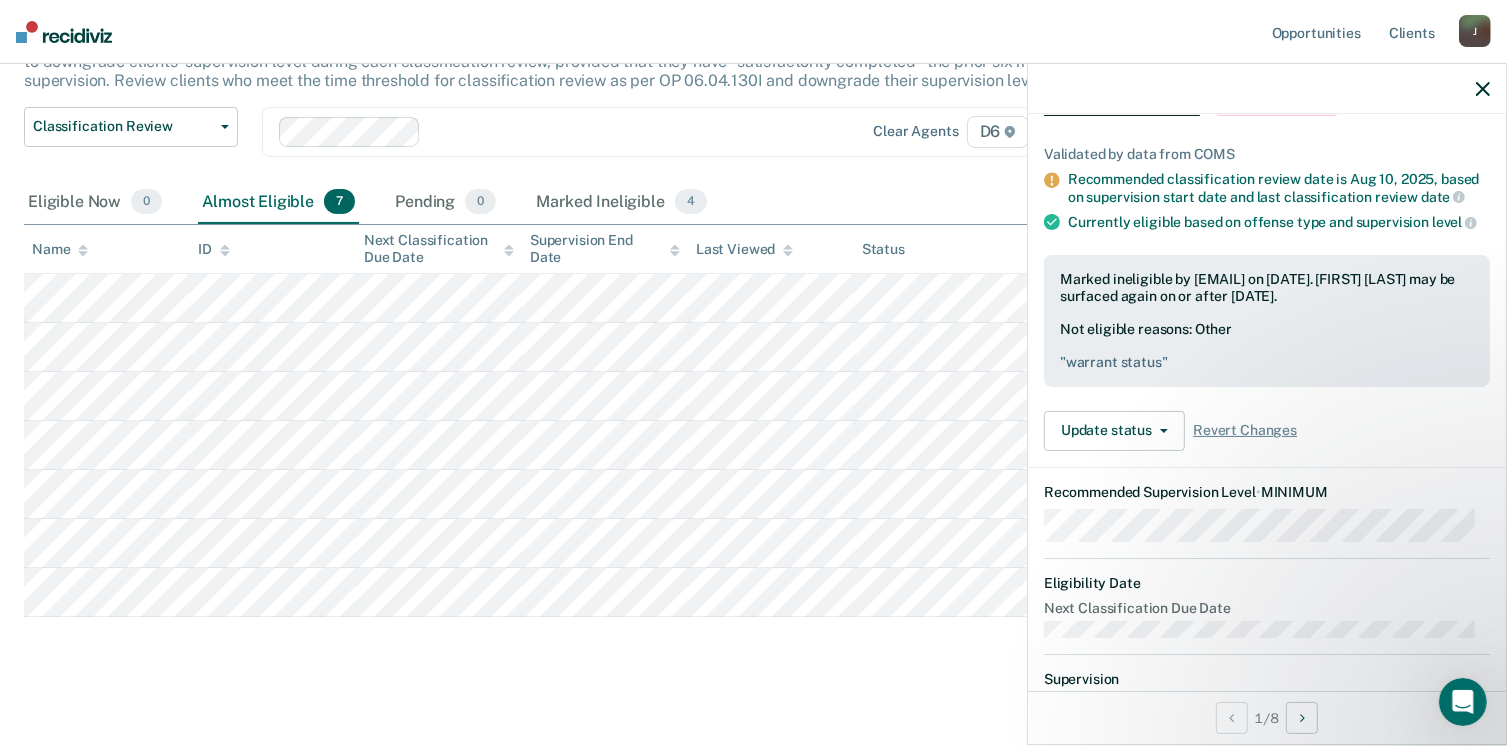 click 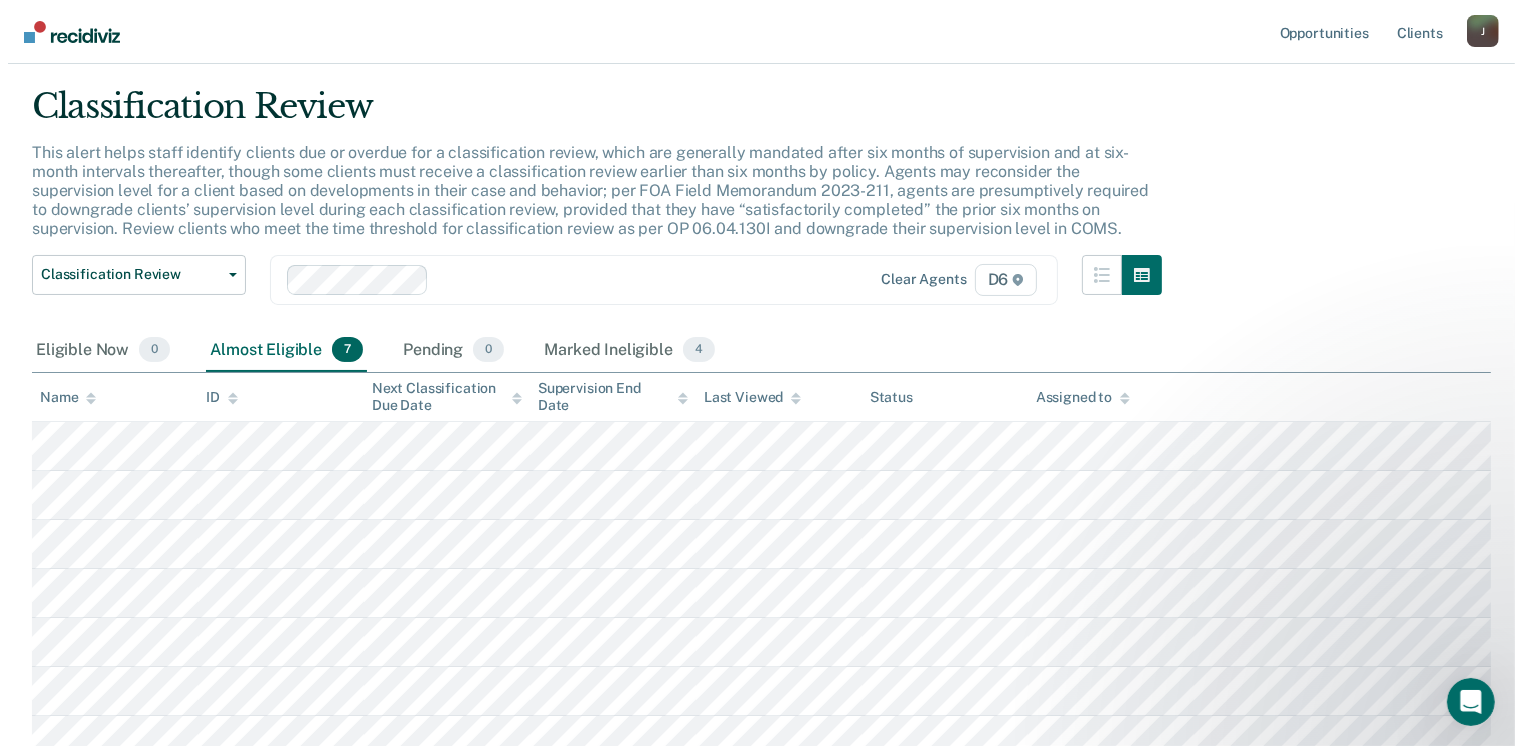 scroll, scrollTop: 0, scrollLeft: 0, axis: both 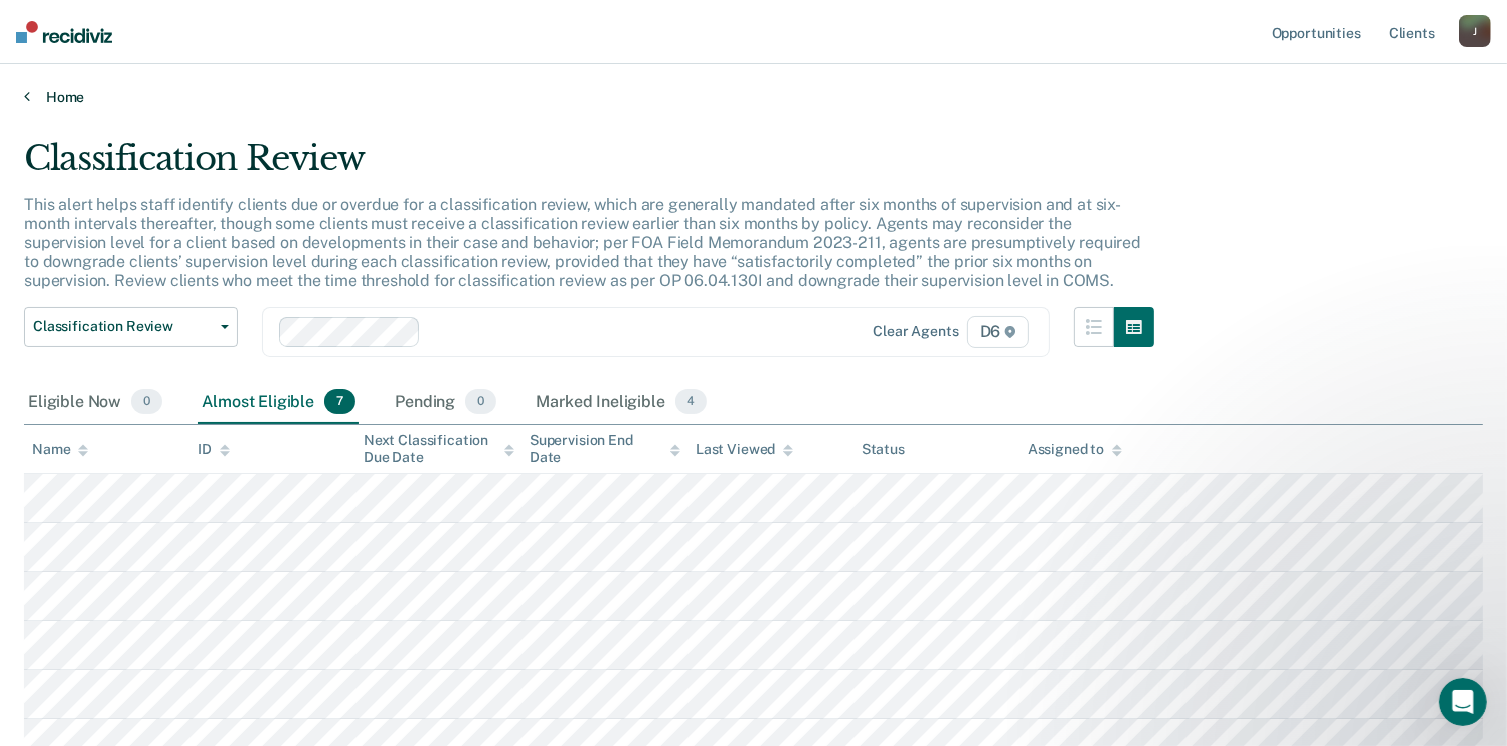 click on "Home" at bounding box center (753, 97) 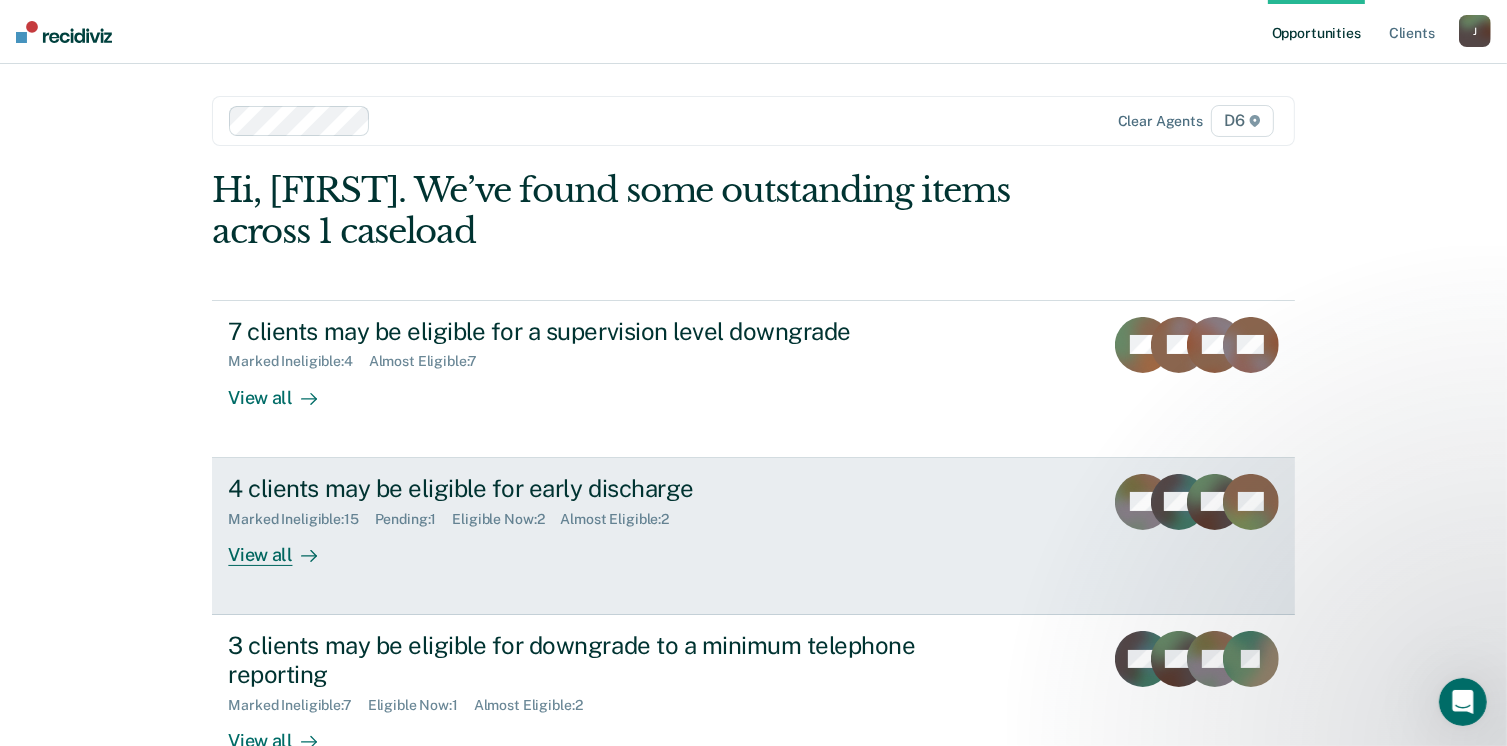 click on "View all" at bounding box center (284, 546) 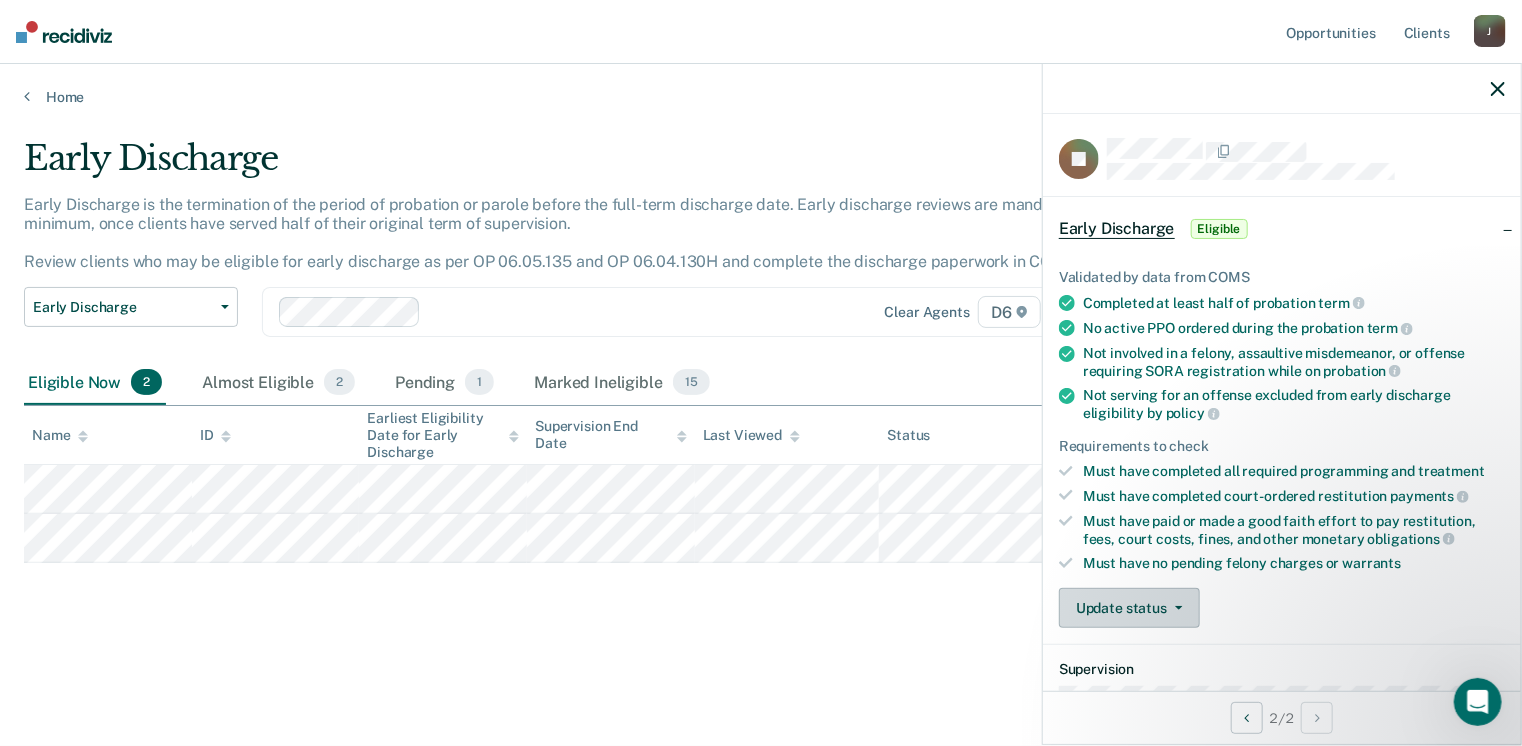 click on "Update status" at bounding box center [1129, 608] 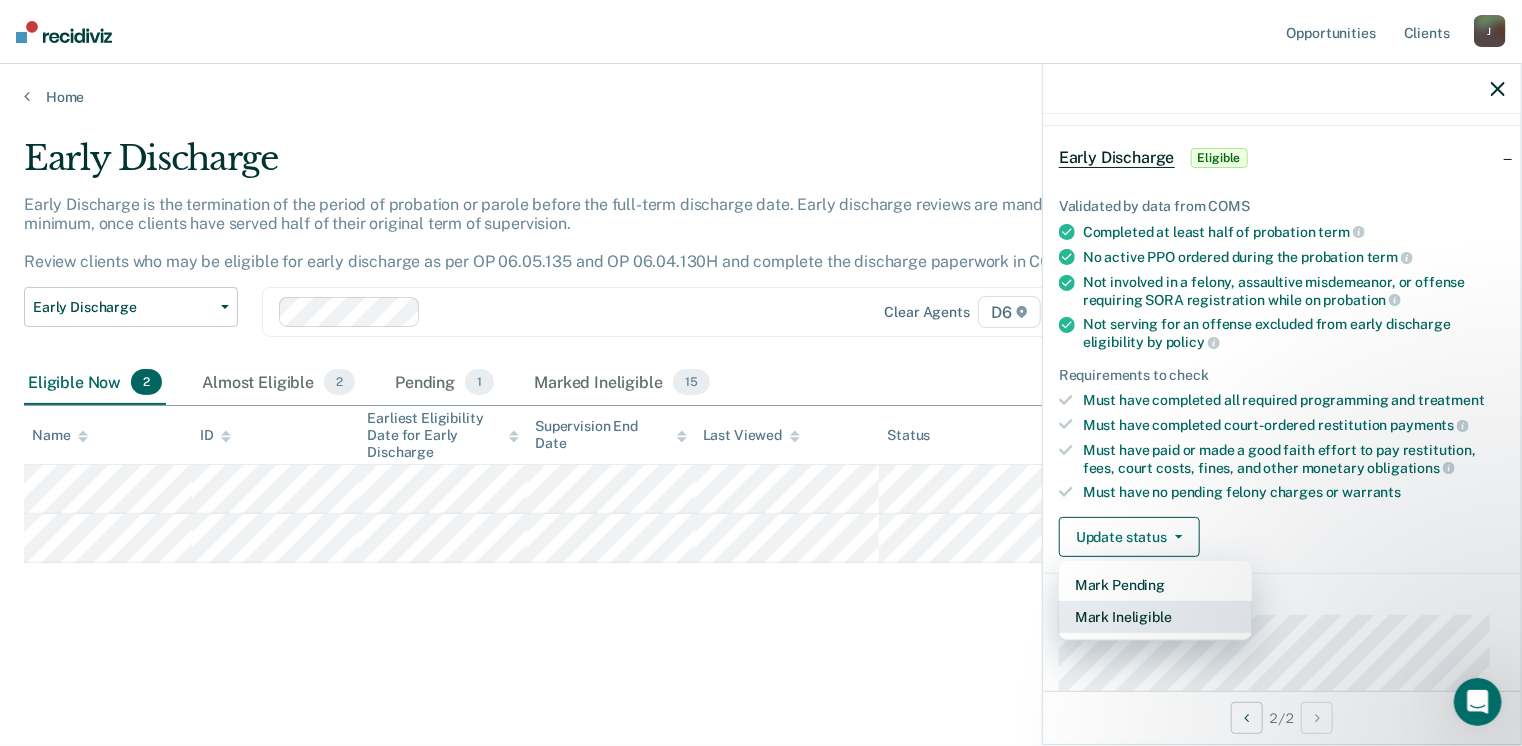 scroll, scrollTop: 105, scrollLeft: 0, axis: vertical 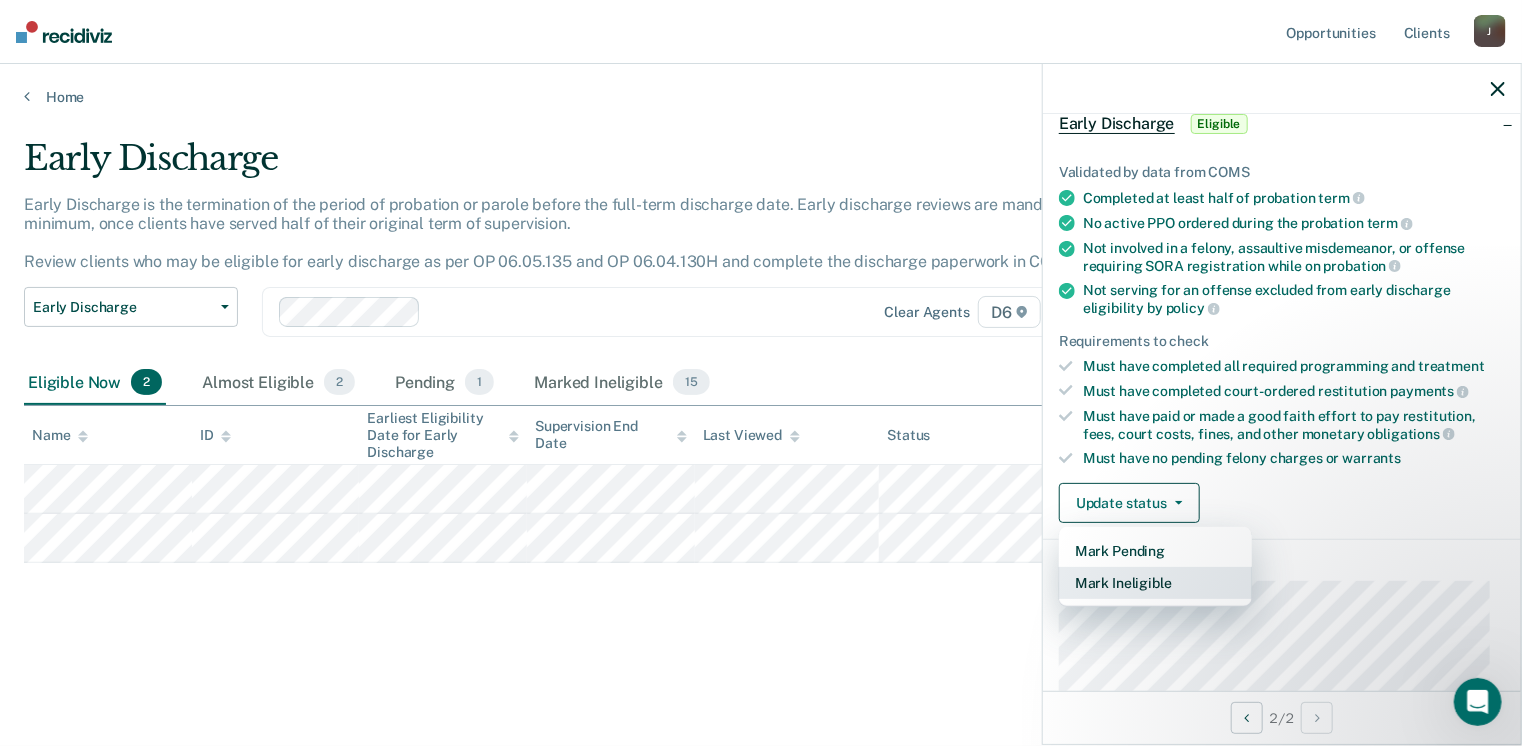 click on "Mark Ineligible" at bounding box center (1155, 583) 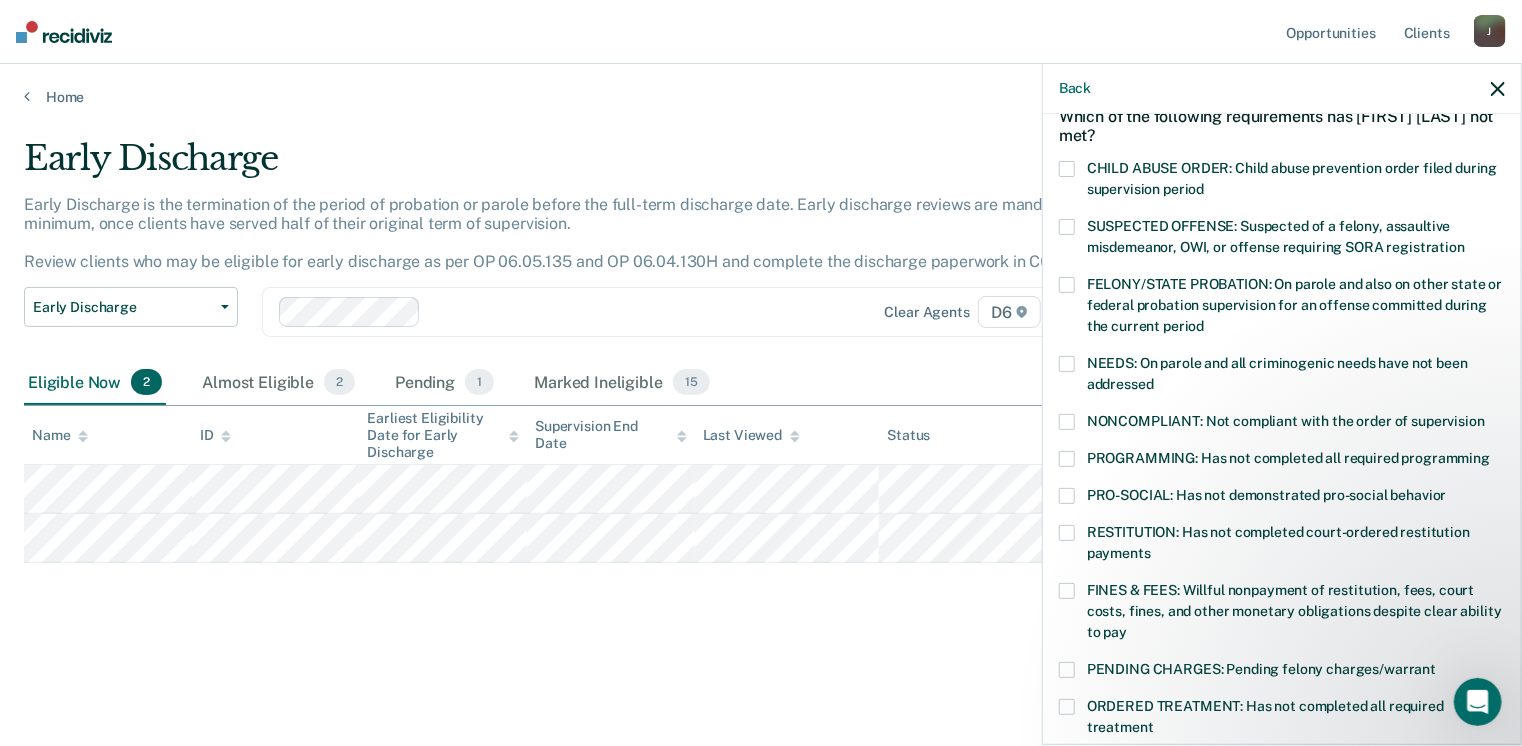 click at bounding box center [1067, 591] 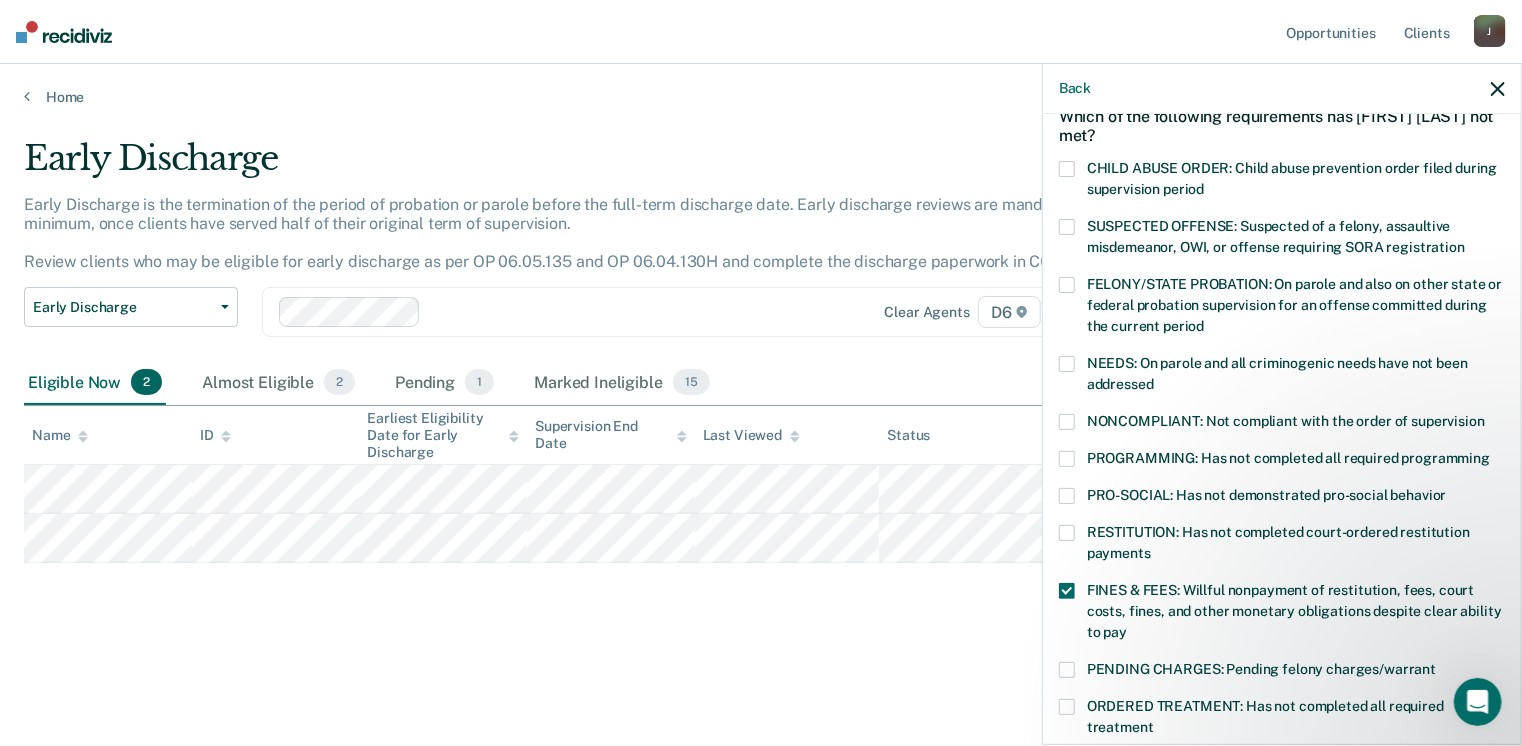 scroll, scrollTop: 605, scrollLeft: 0, axis: vertical 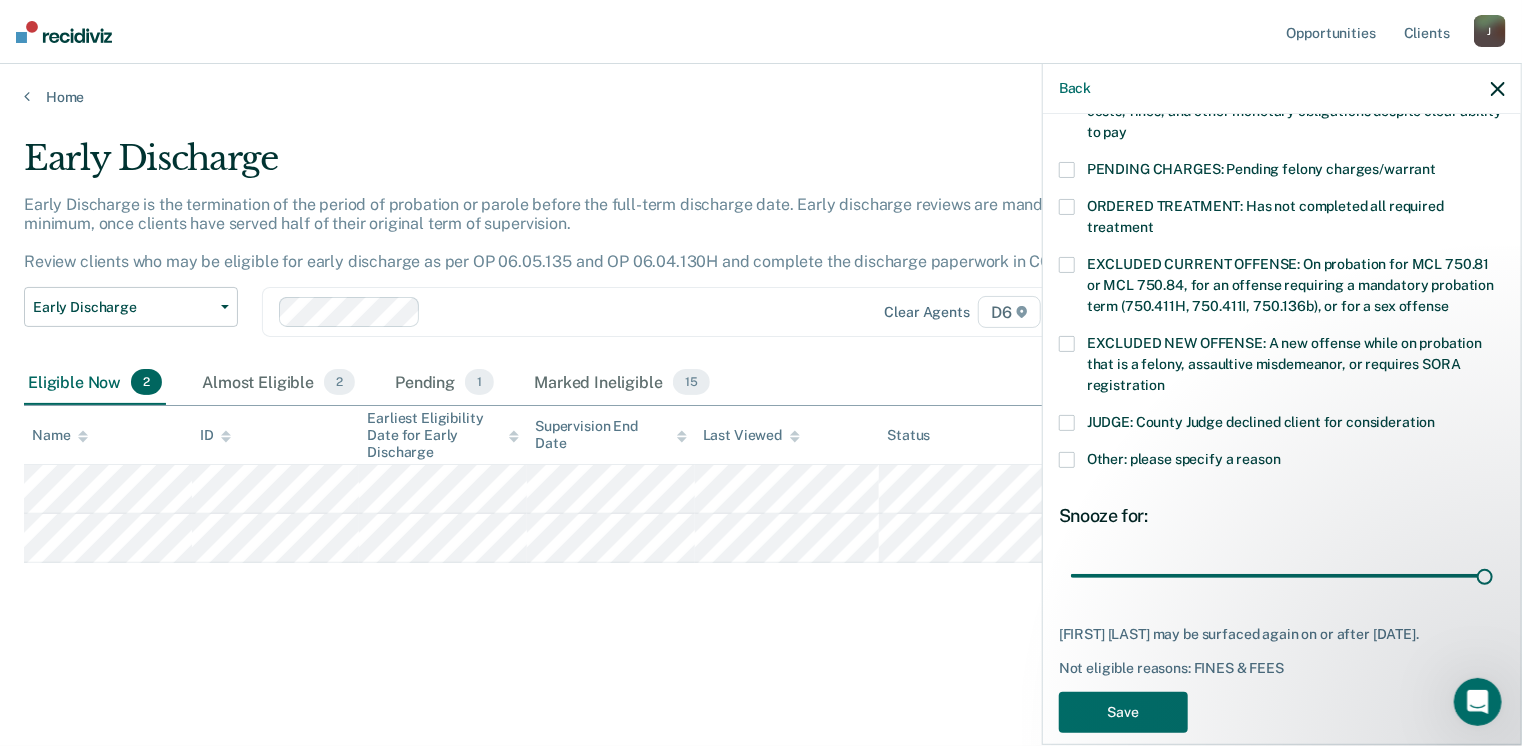 drag, startPoint x: 1208, startPoint y: 573, endPoint x: 1478, endPoint y: 587, distance: 270.36273 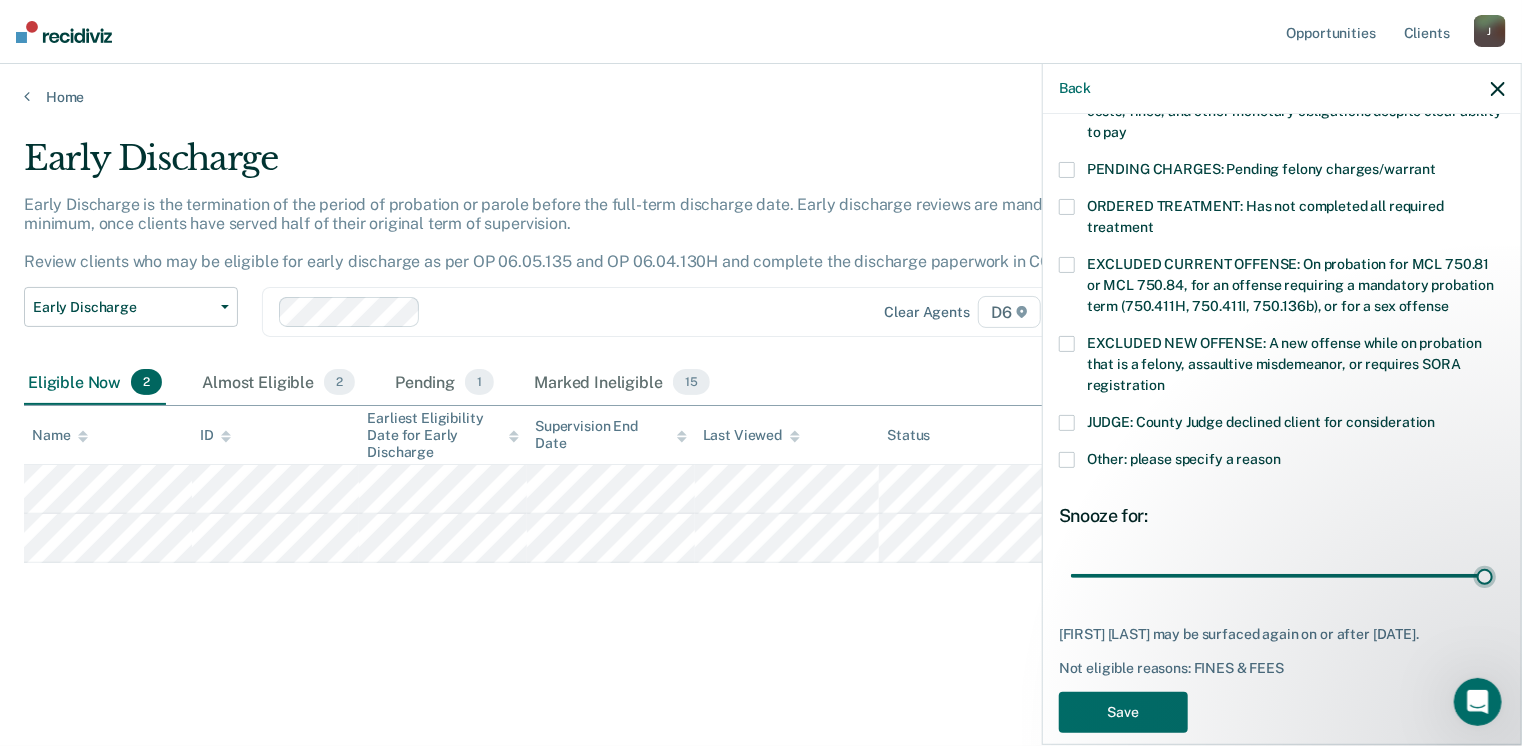 type on "90" 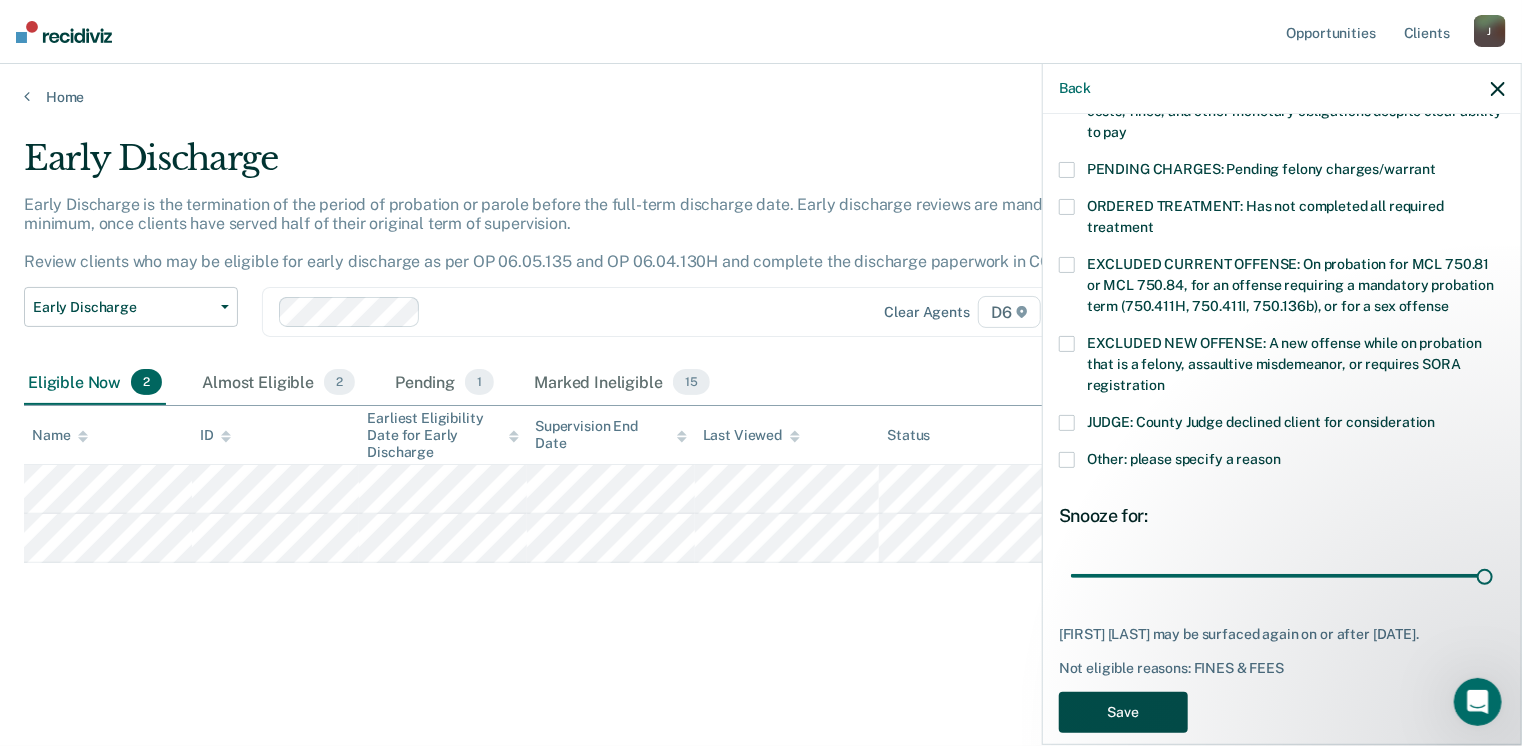 click on "Save" at bounding box center [1123, 712] 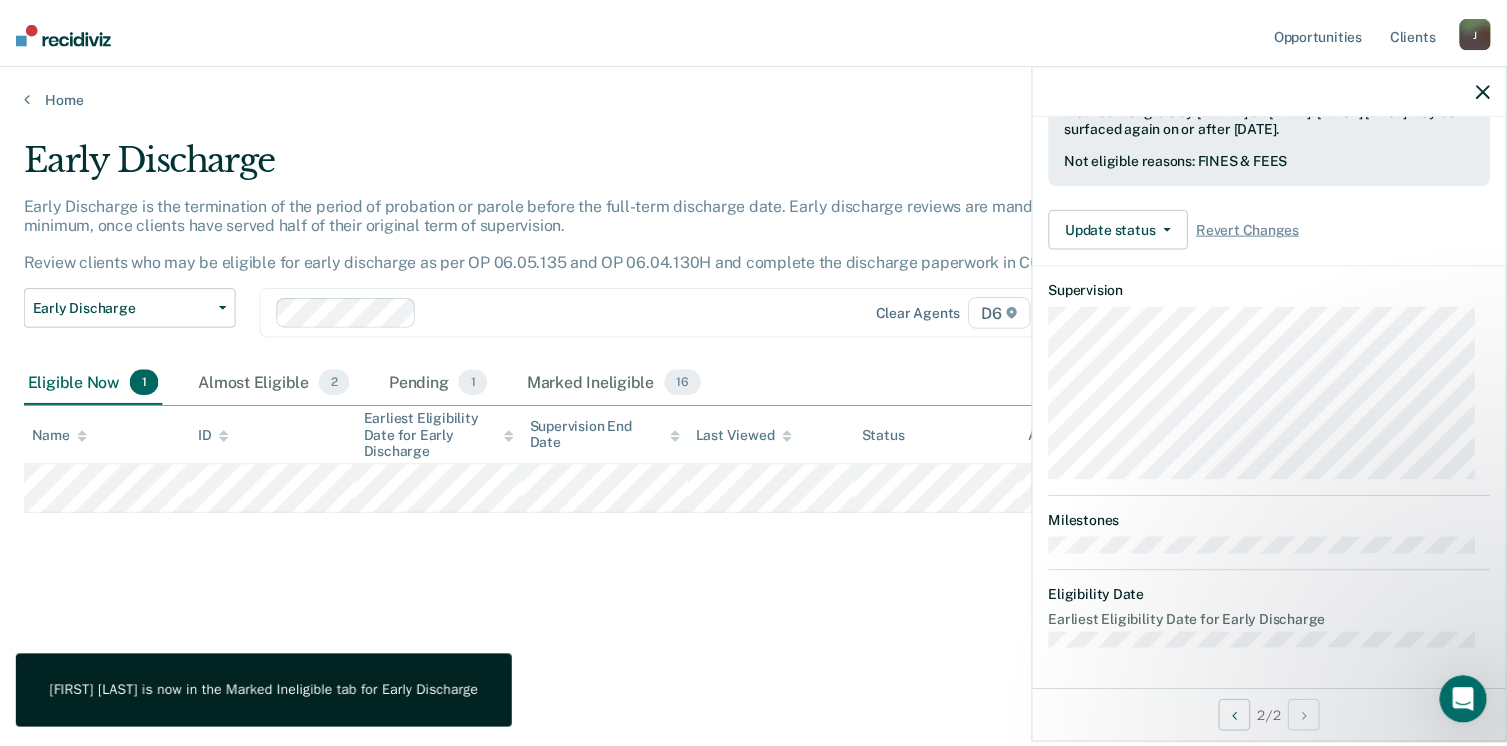 scroll, scrollTop: 371, scrollLeft: 0, axis: vertical 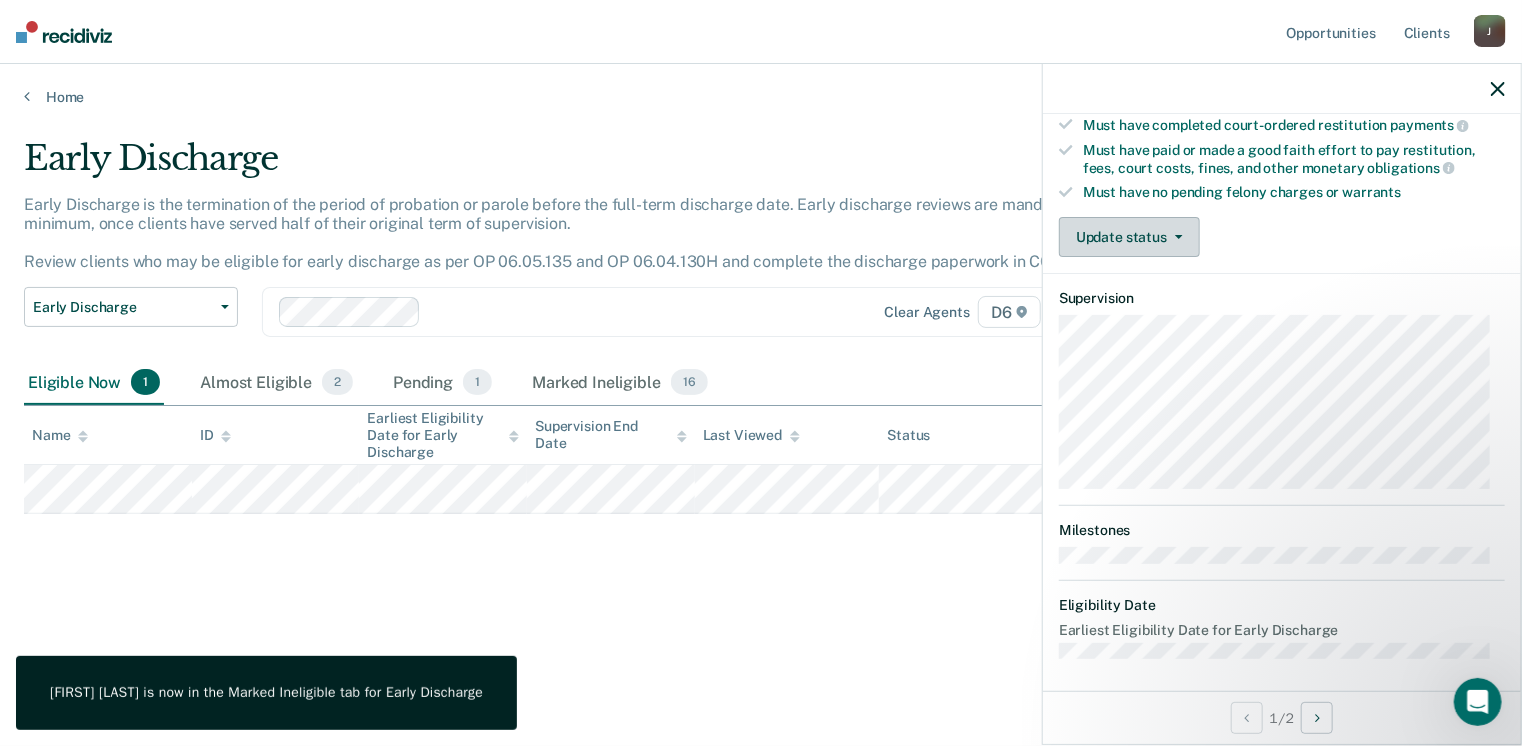 click on "Update status" at bounding box center (1129, 237) 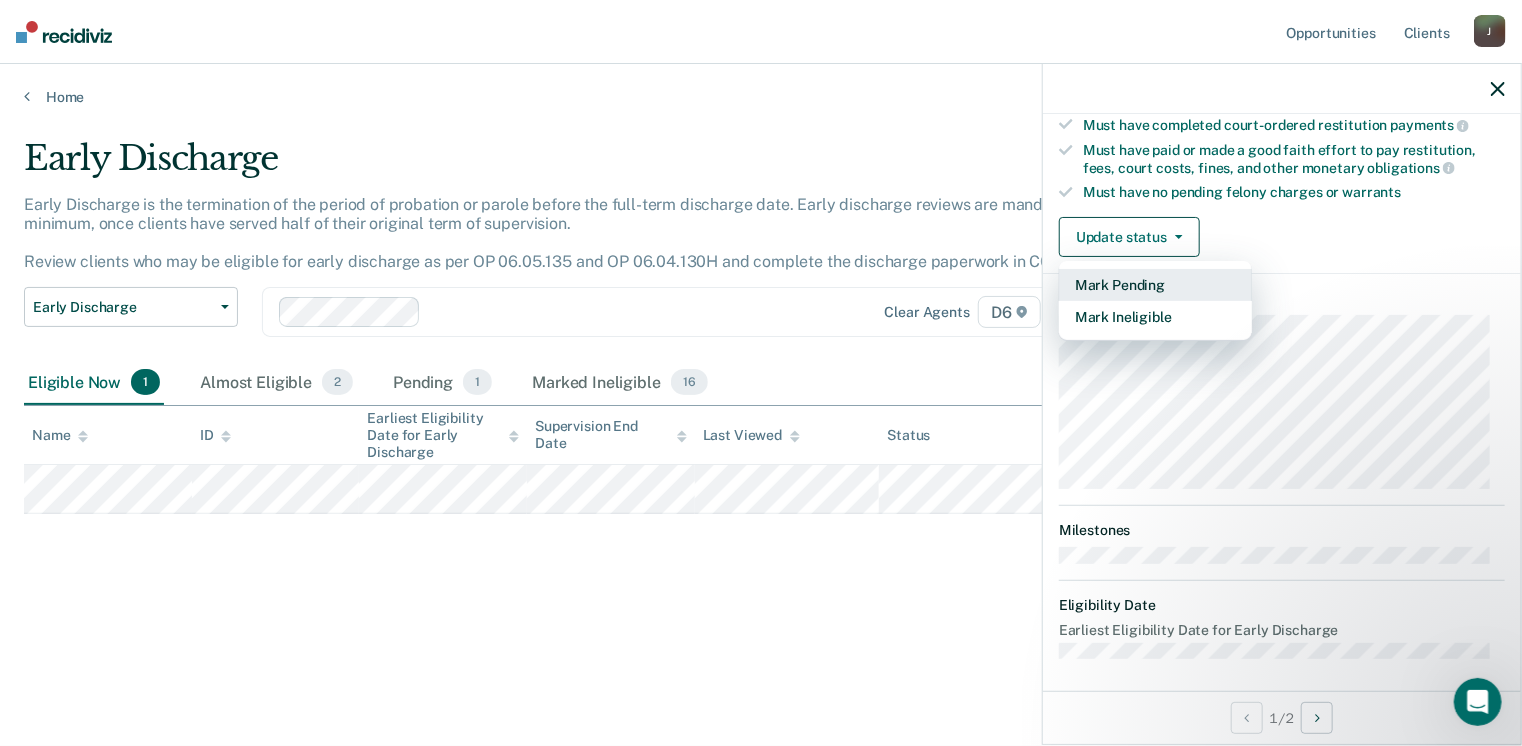 click on "Mark Pending" at bounding box center (1155, 285) 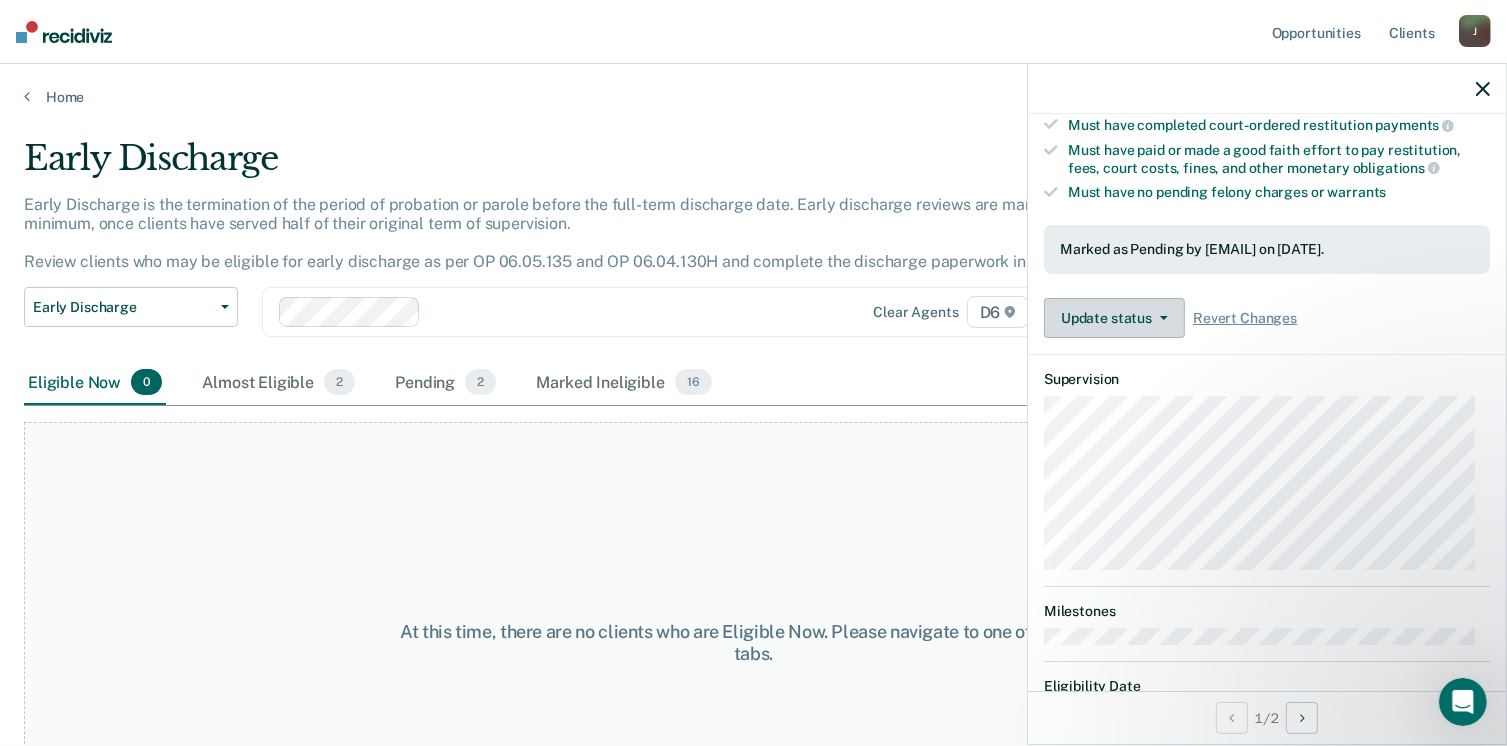 click on "Update status" at bounding box center [1114, 318] 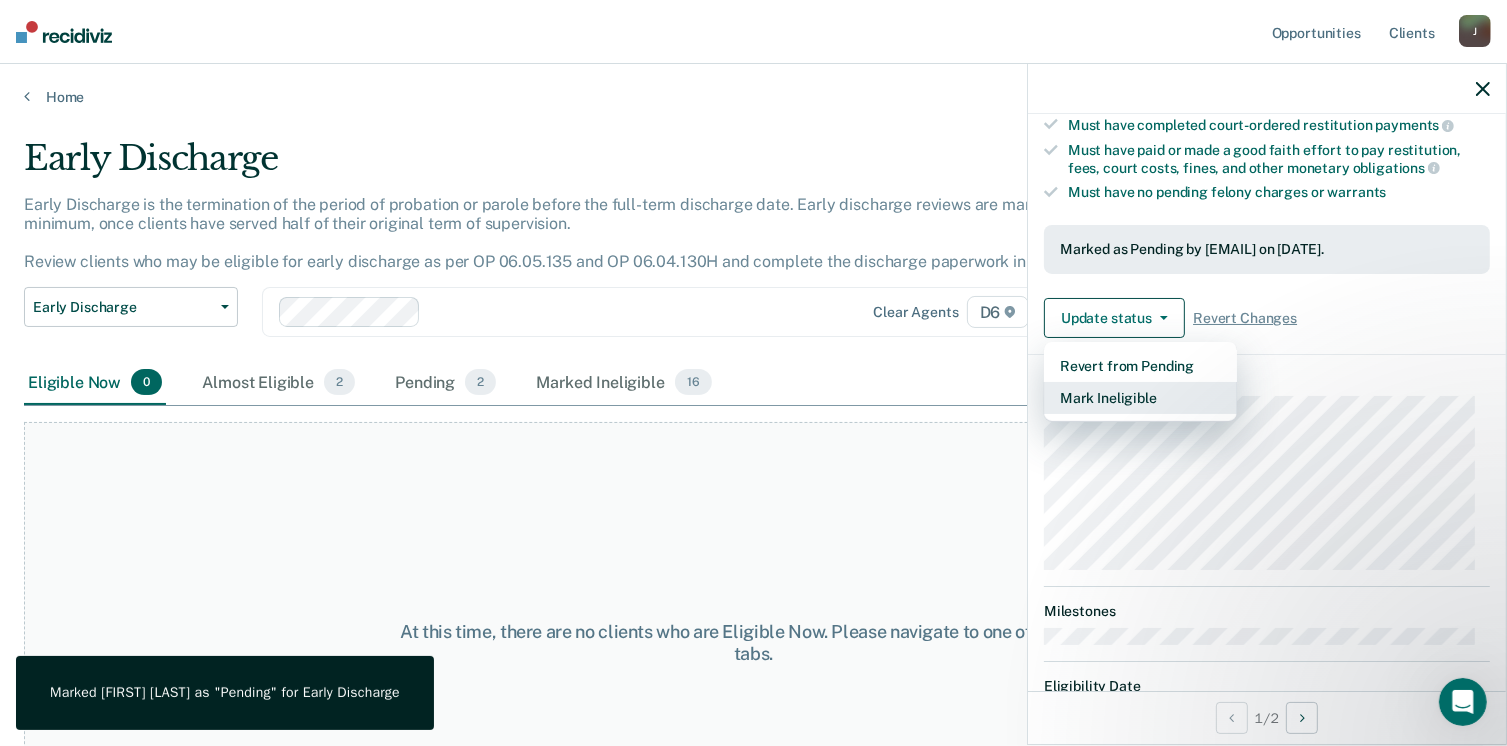 click on "Mark Ineligible" at bounding box center (1140, 398) 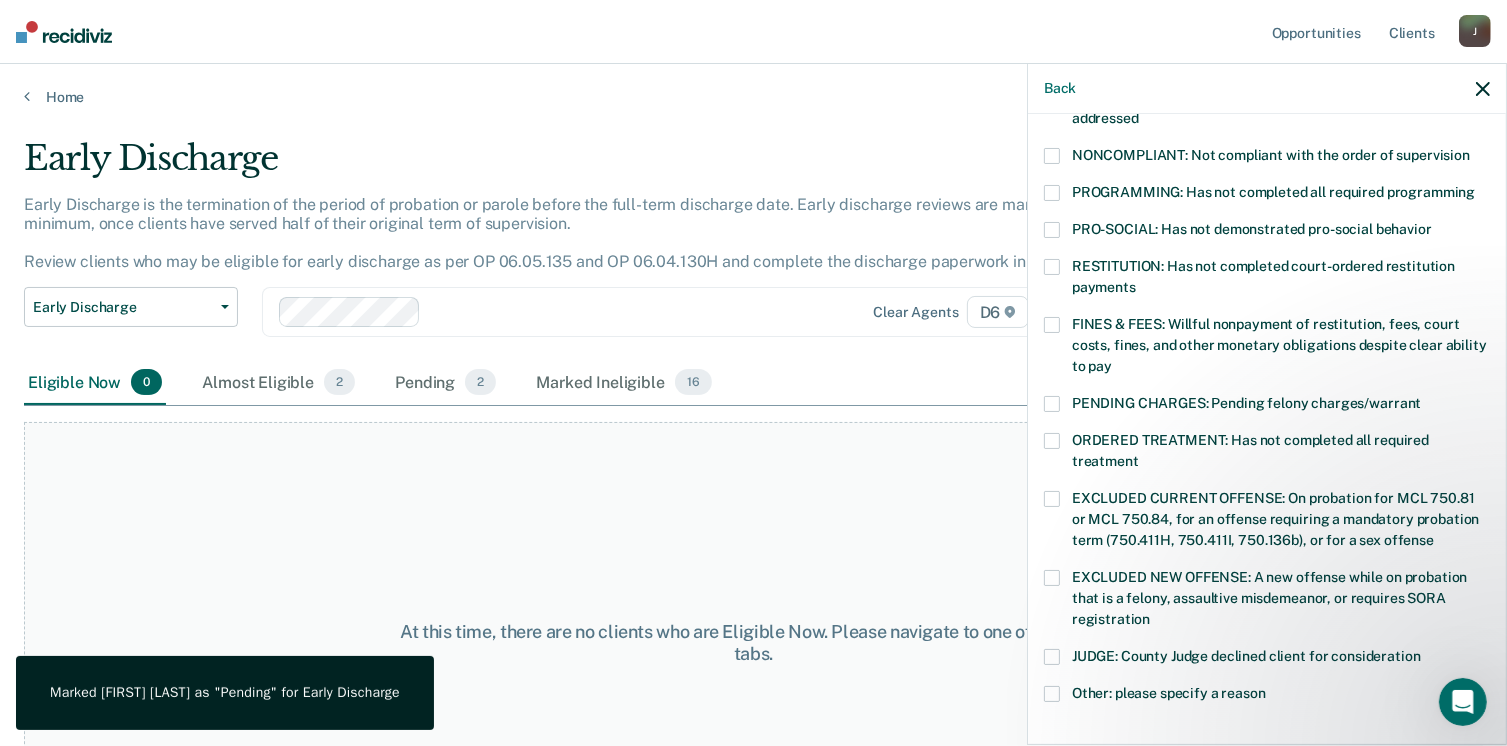 click at bounding box center (1052, 325) 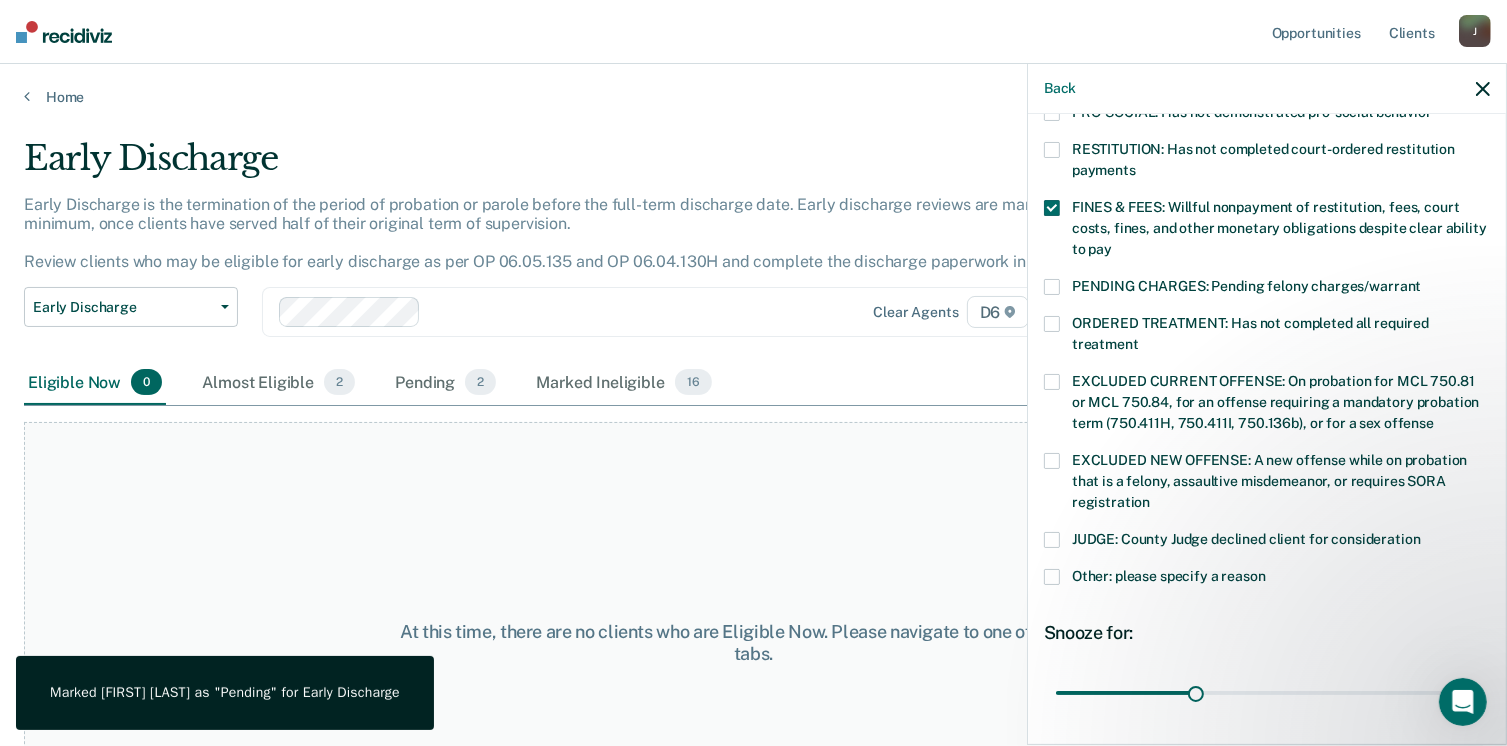 scroll, scrollTop: 630, scrollLeft: 0, axis: vertical 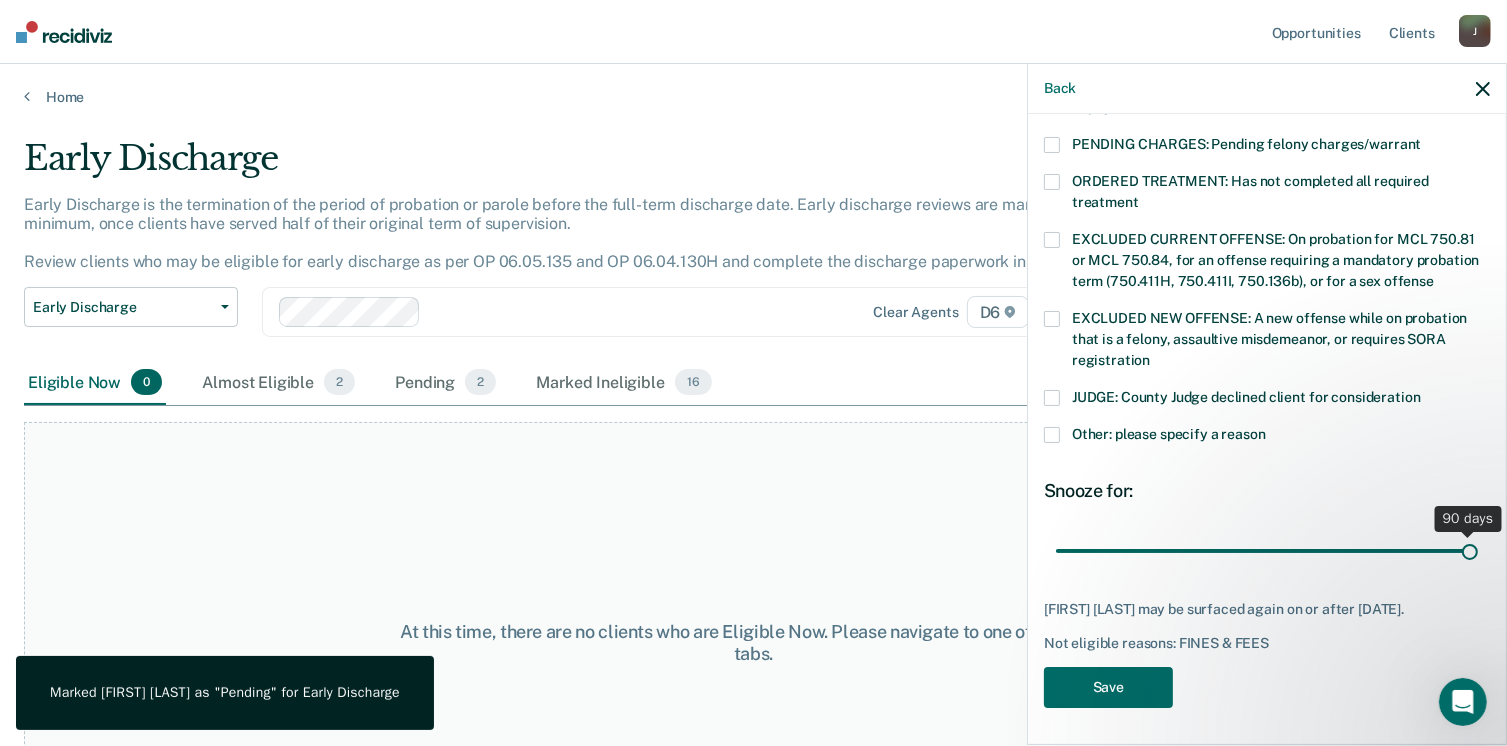 drag, startPoint x: 1195, startPoint y: 551, endPoint x: 1453, endPoint y: 551, distance: 258 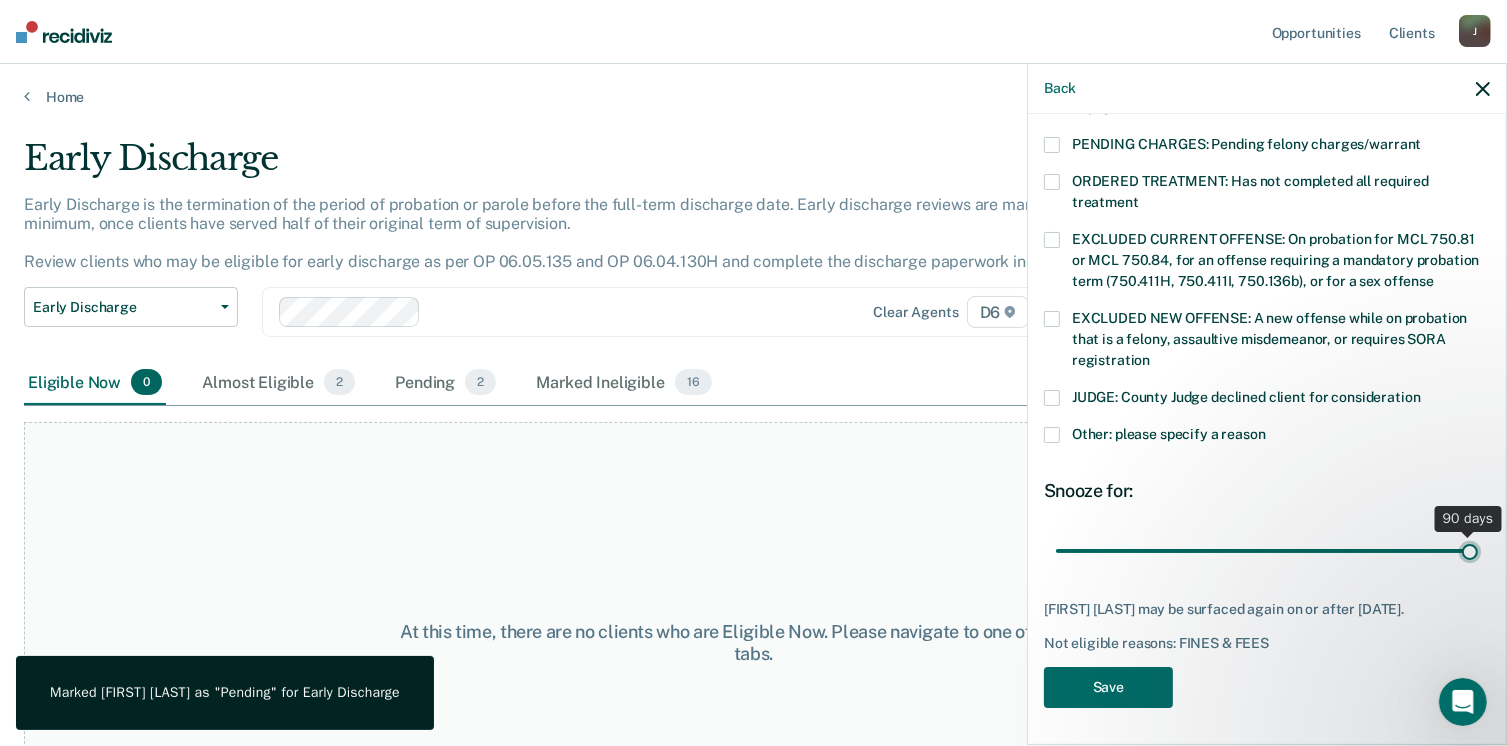 type on "90" 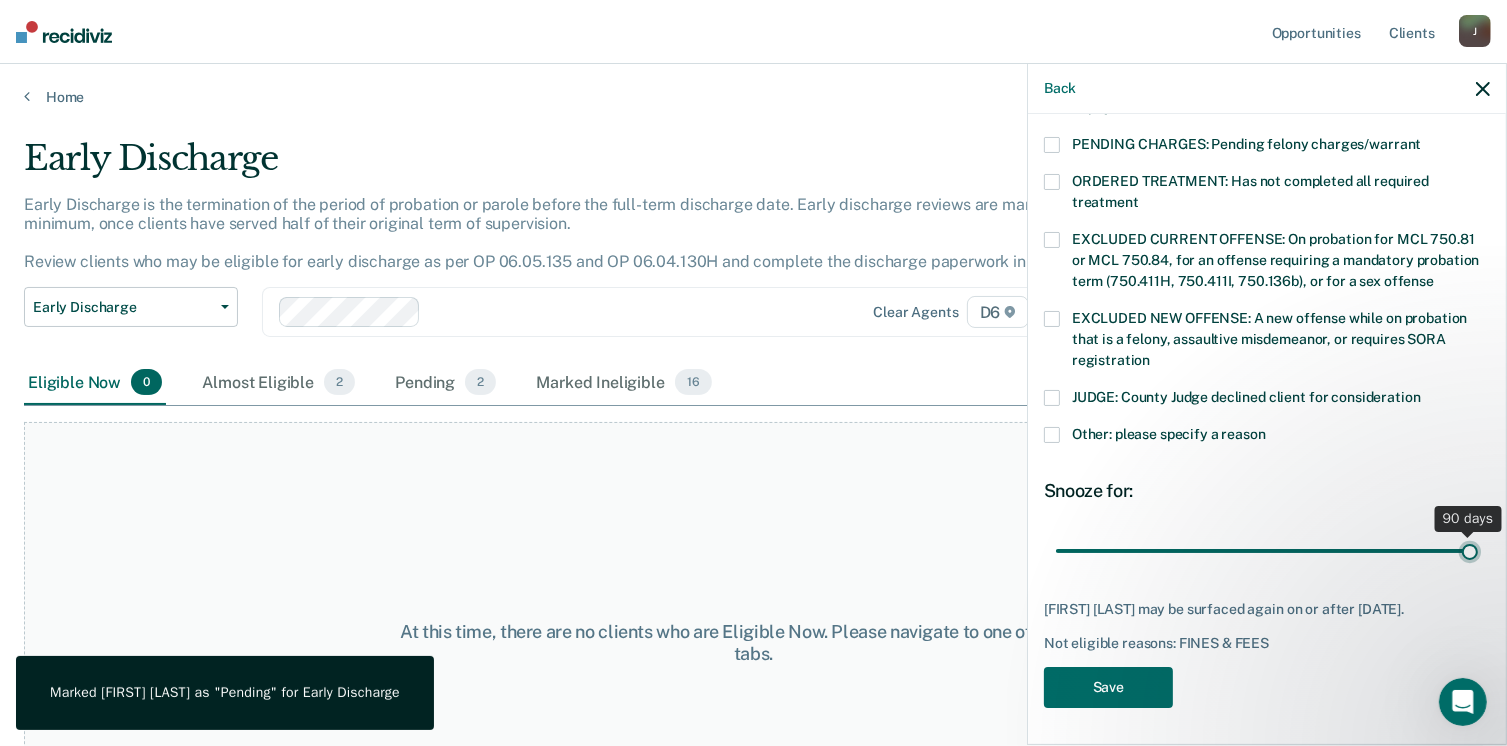 click at bounding box center (1267, 551) 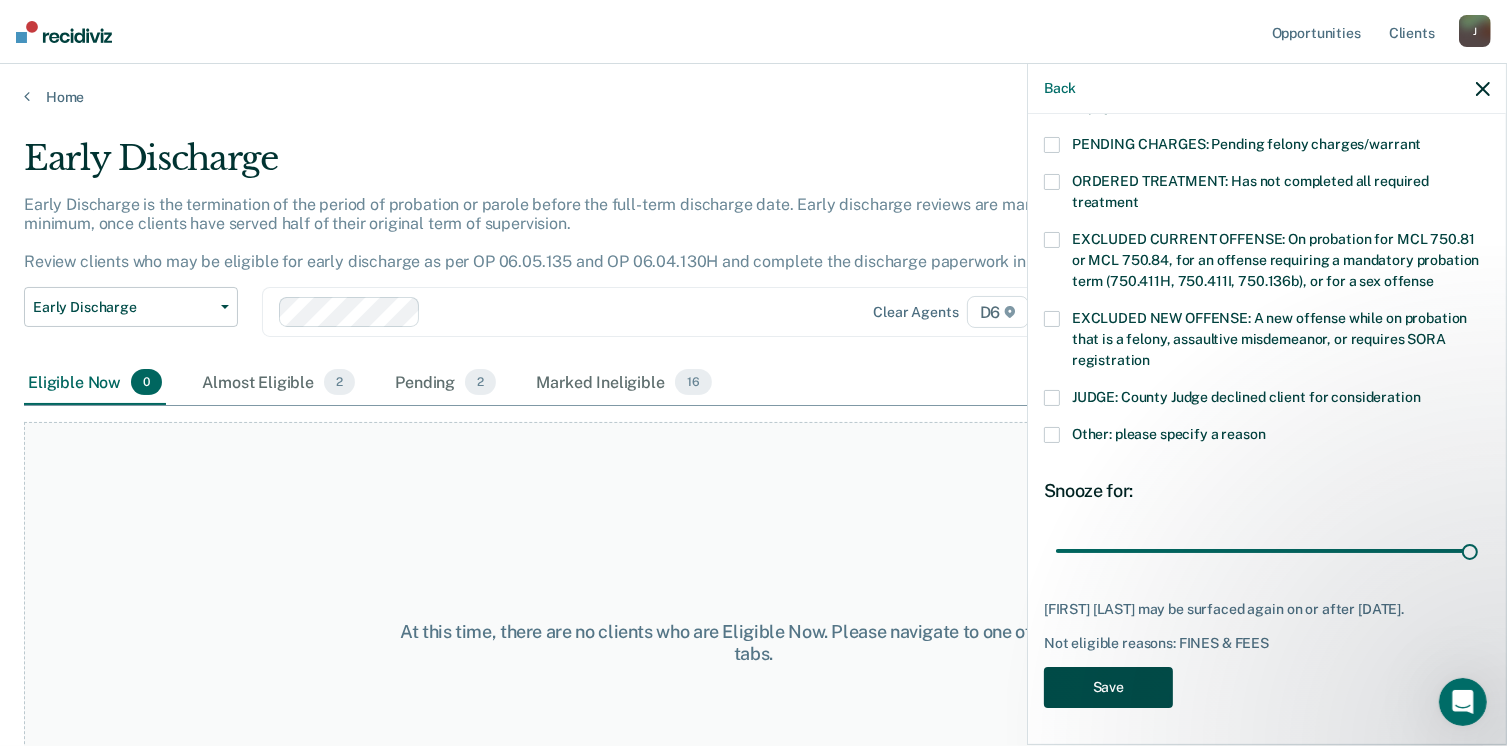 click on "Save" at bounding box center [1108, 687] 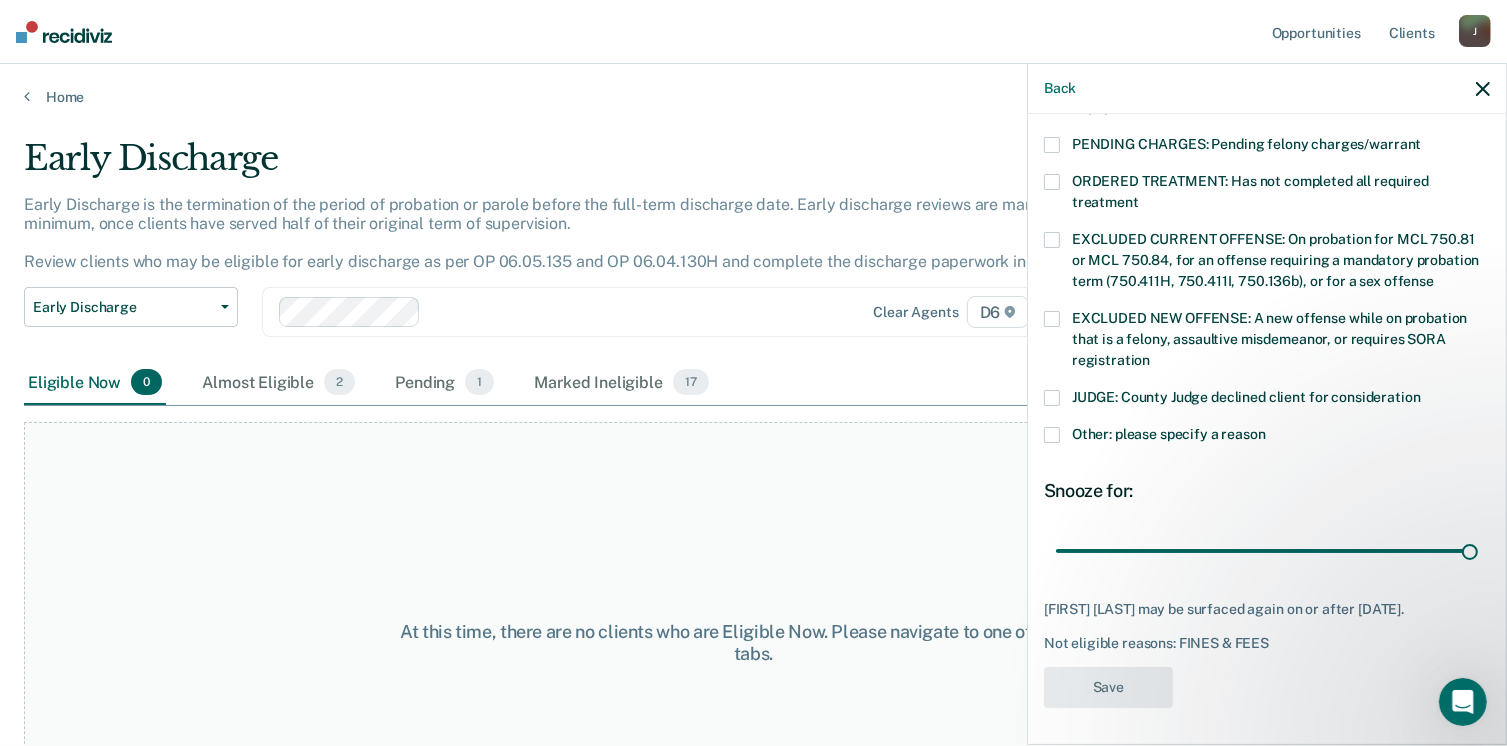 scroll, scrollTop: 519, scrollLeft: 0, axis: vertical 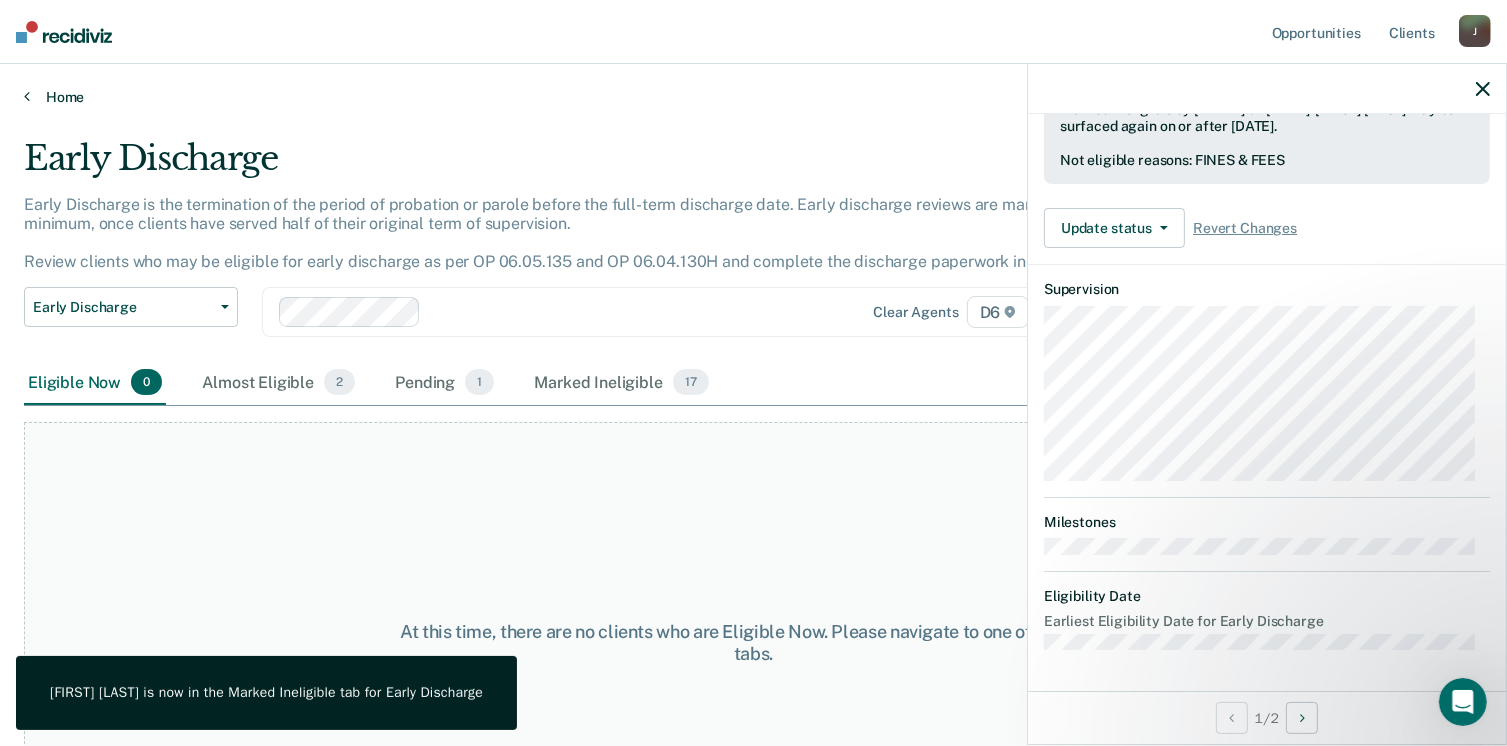 click on "Home" at bounding box center (753, 97) 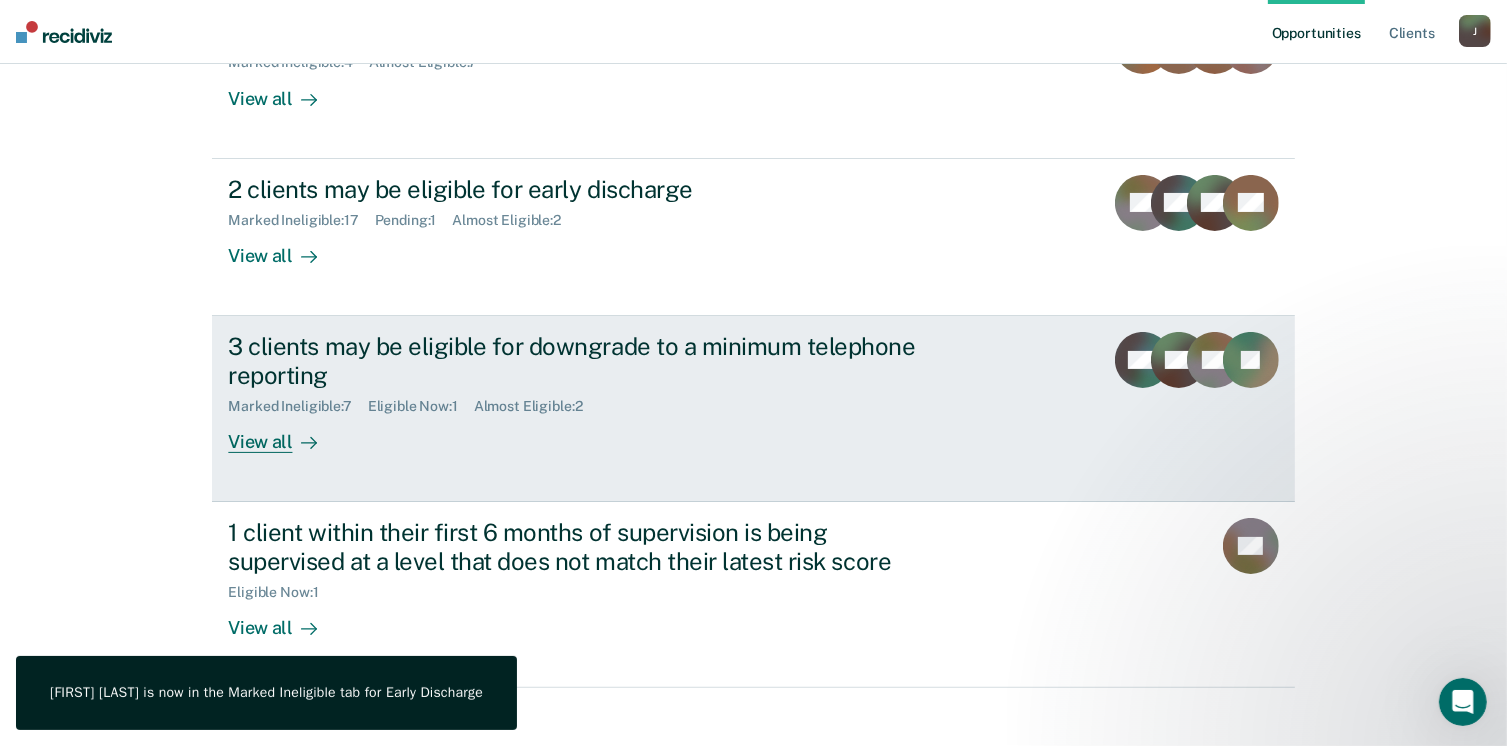 scroll, scrollTop: 300, scrollLeft: 0, axis: vertical 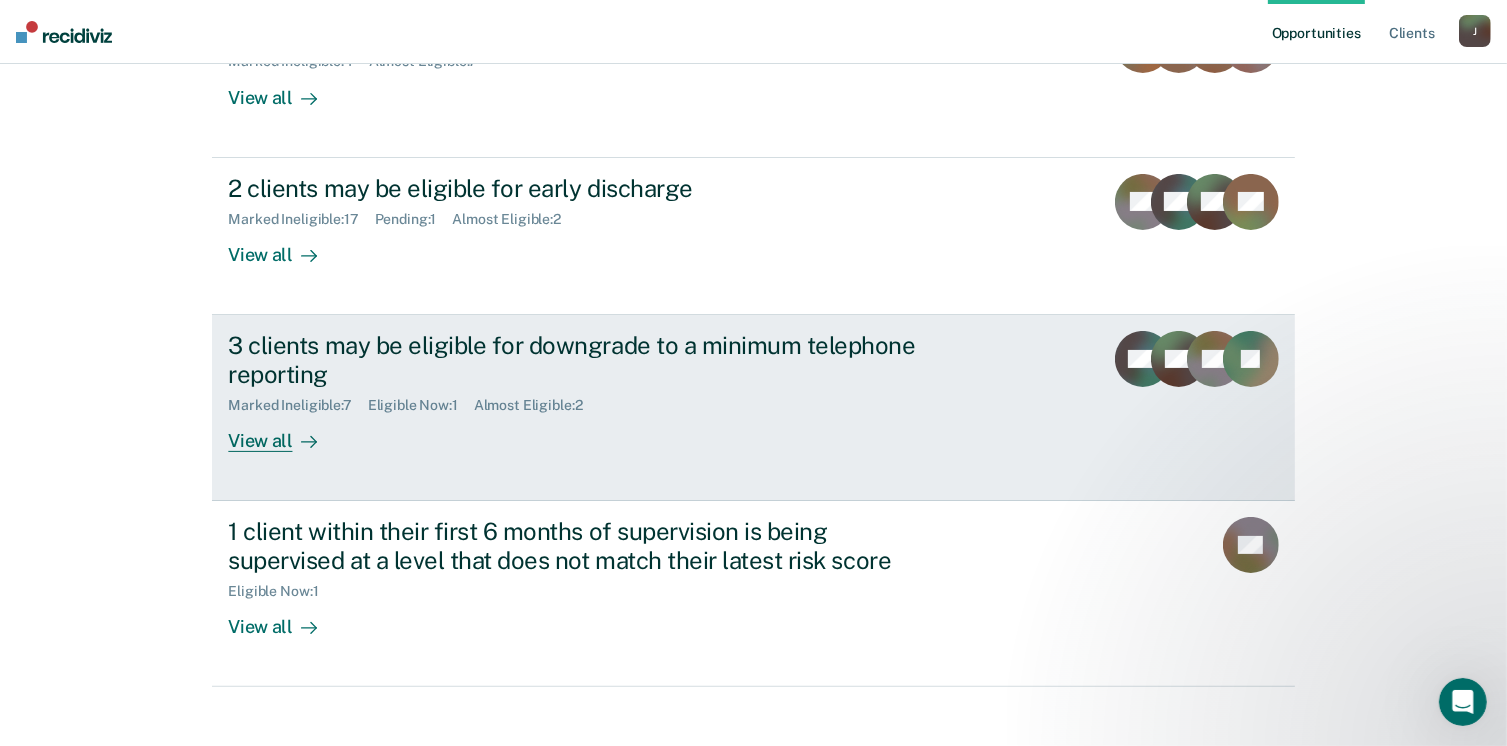 click on "3 clients may be eligible for downgrade to a minimum telephone reporting" at bounding box center (579, 360) 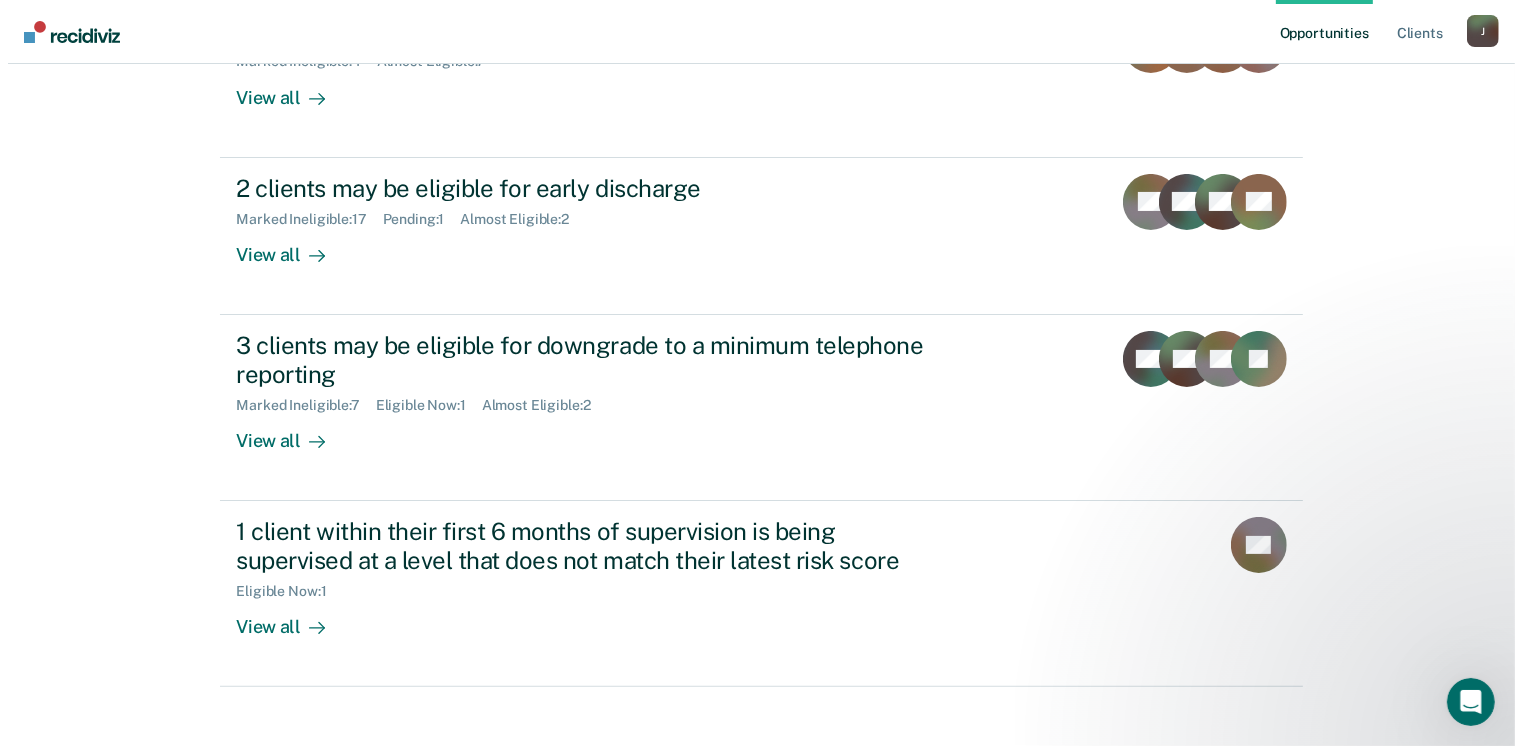 scroll, scrollTop: 0, scrollLeft: 0, axis: both 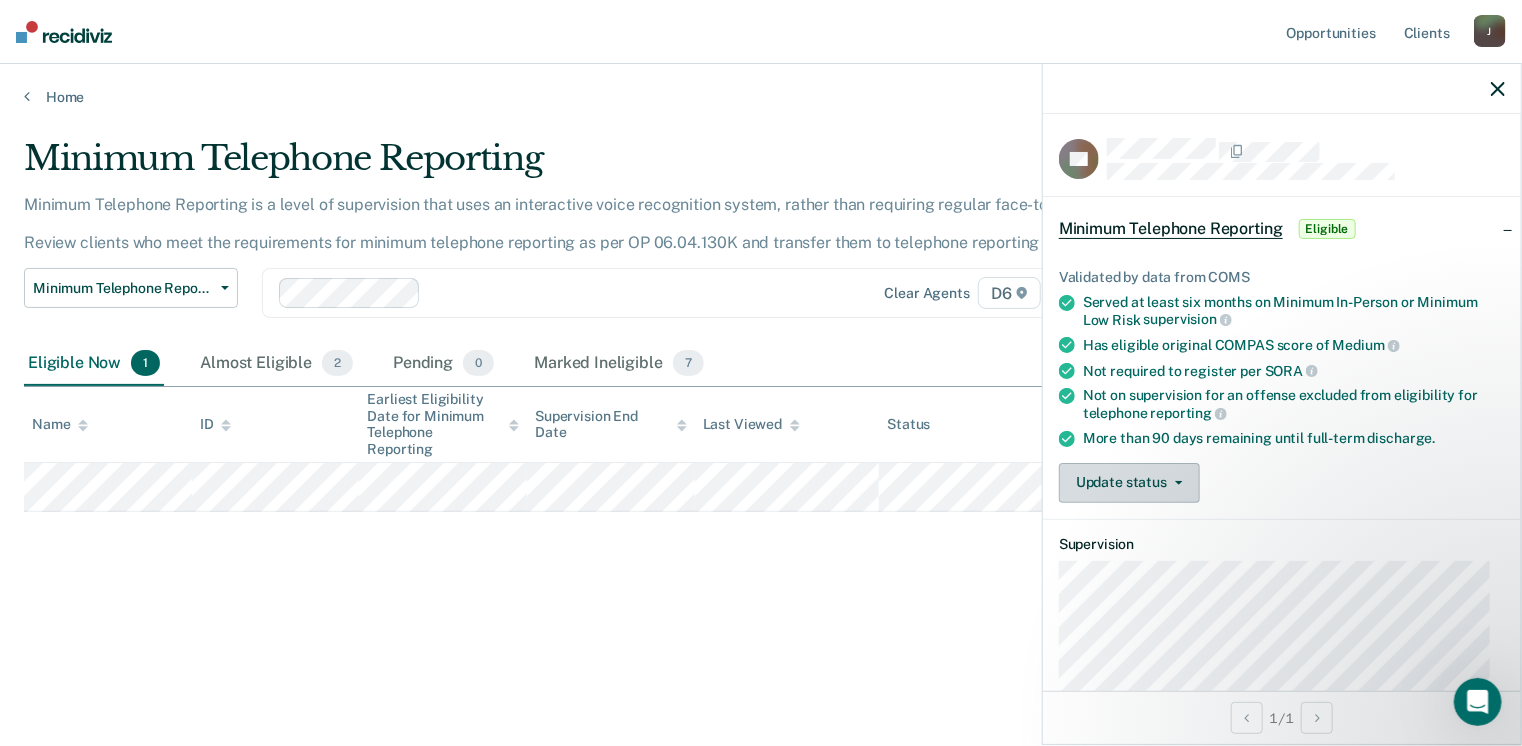 click on "Update status" at bounding box center [1129, 483] 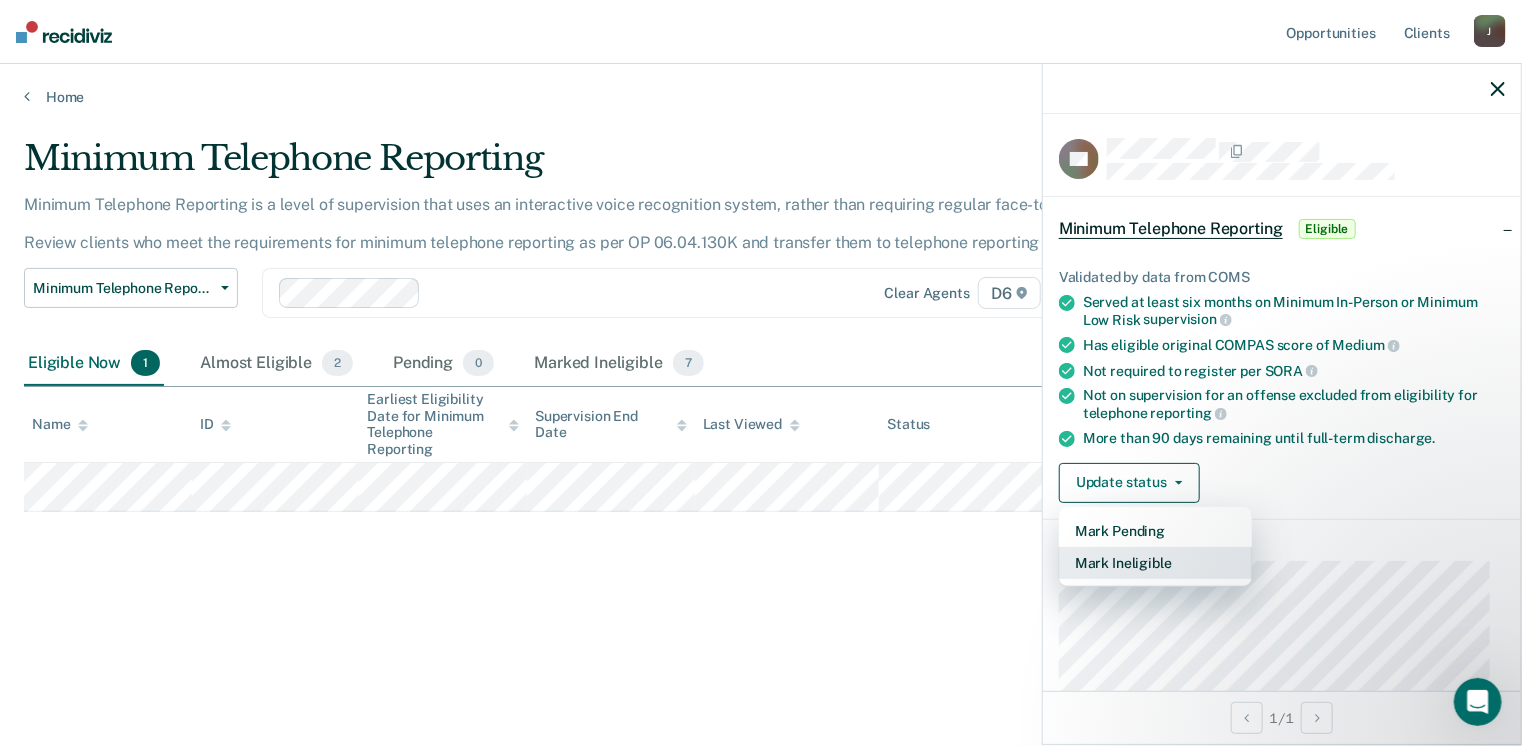 click on "Mark Ineligible" at bounding box center (1155, 563) 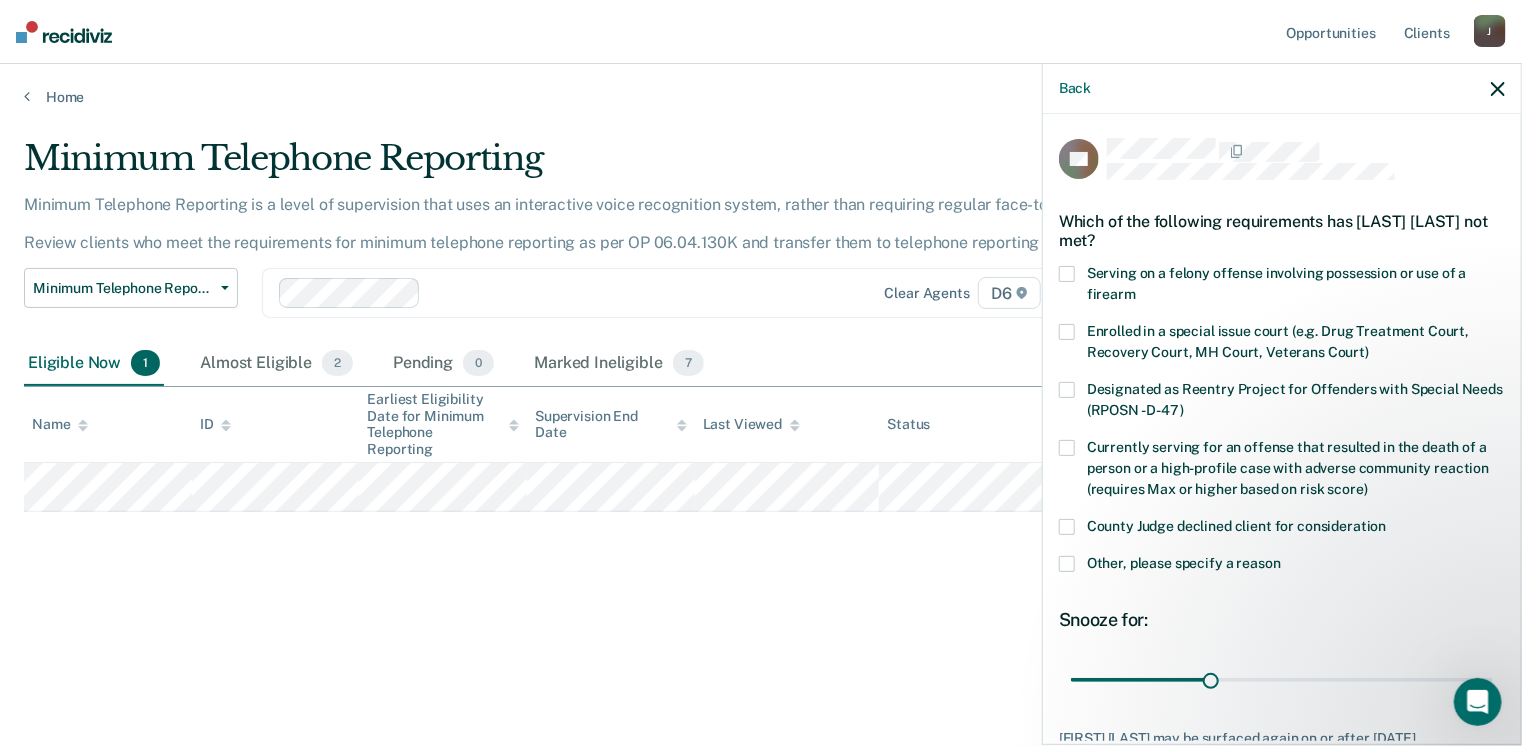 click at bounding box center [1067, 564] 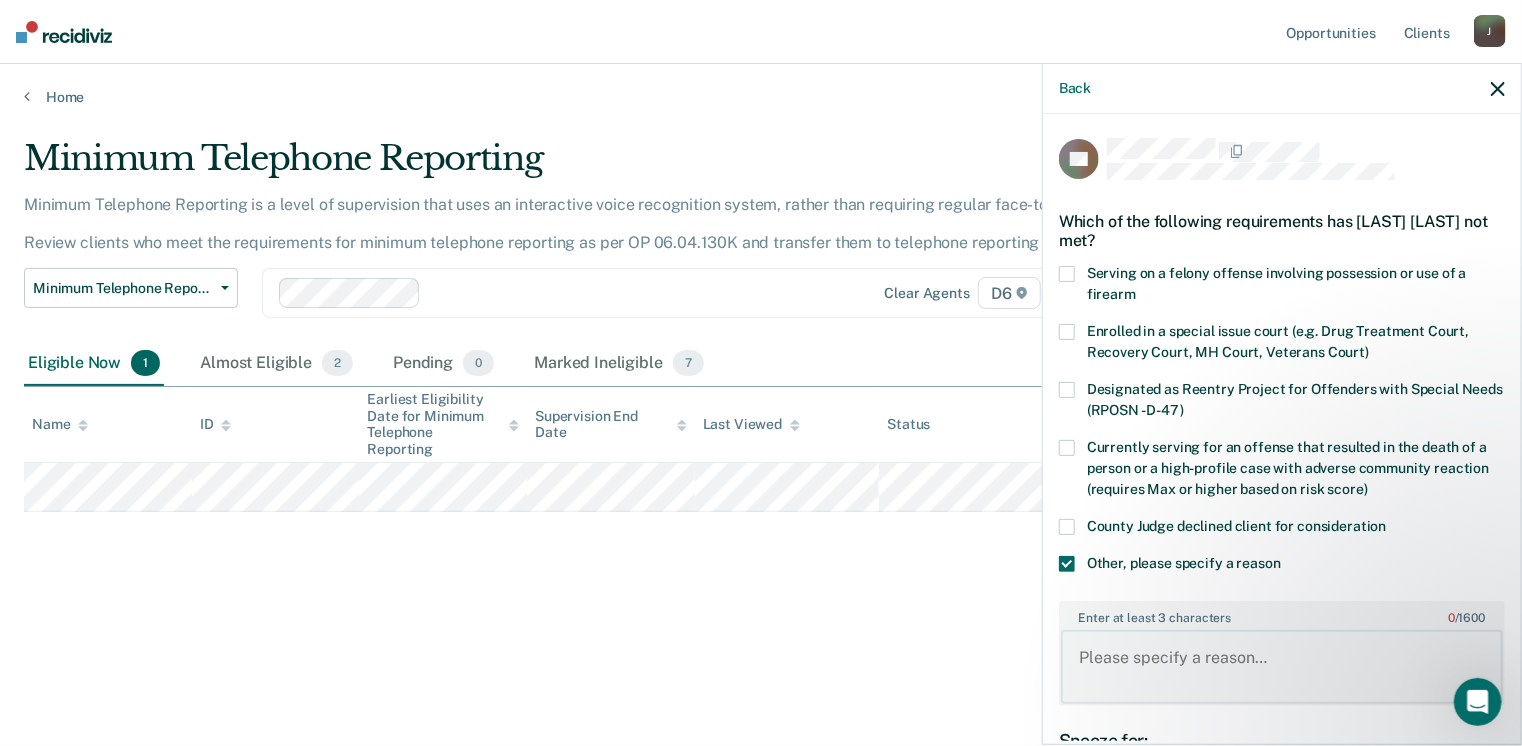 click on "Enter at least 3 characters 0  /  1600" at bounding box center (1282, 667) 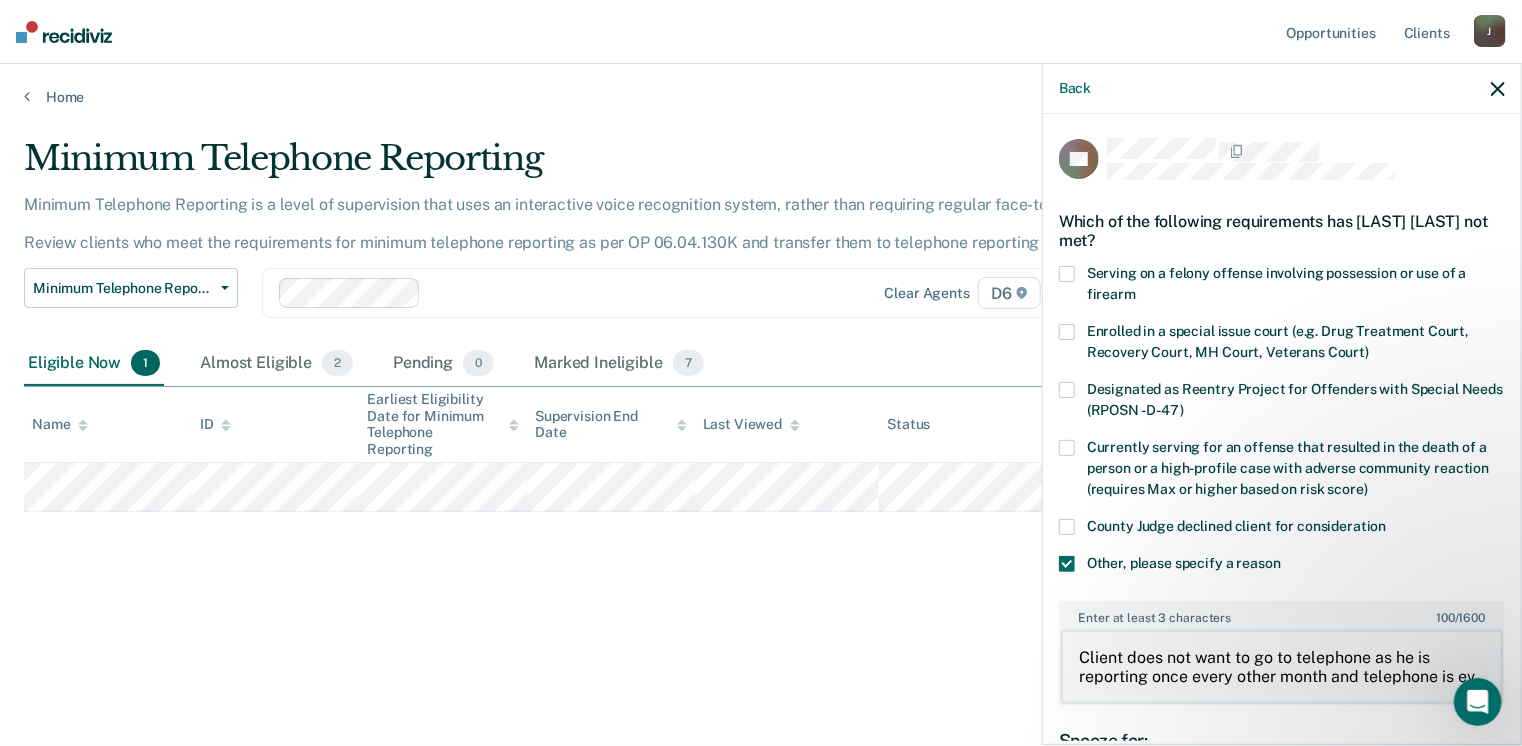 scroll, scrollTop: 3, scrollLeft: 0, axis: vertical 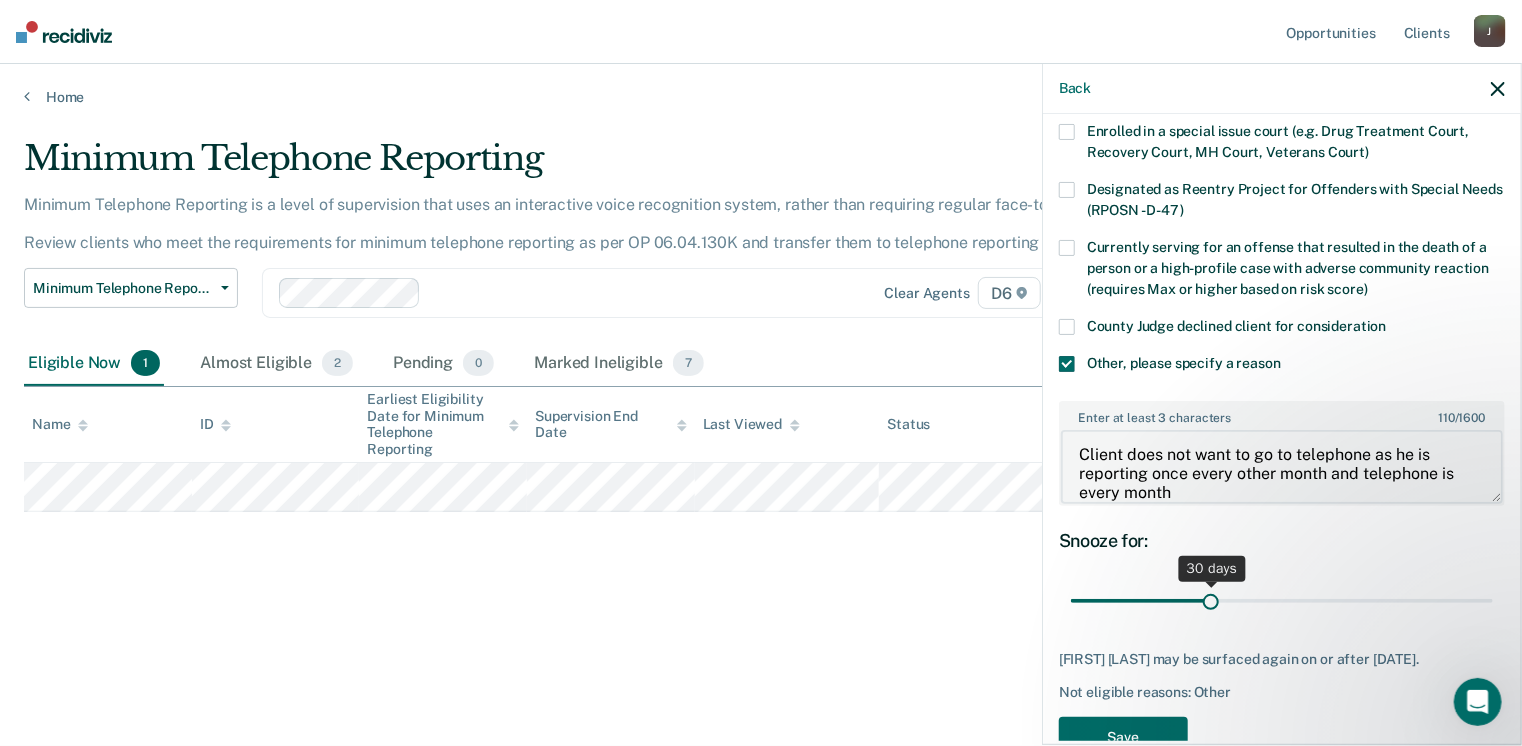 type on "Client does not want to go to telephone as he is reporting once every other month and telephone is every month" 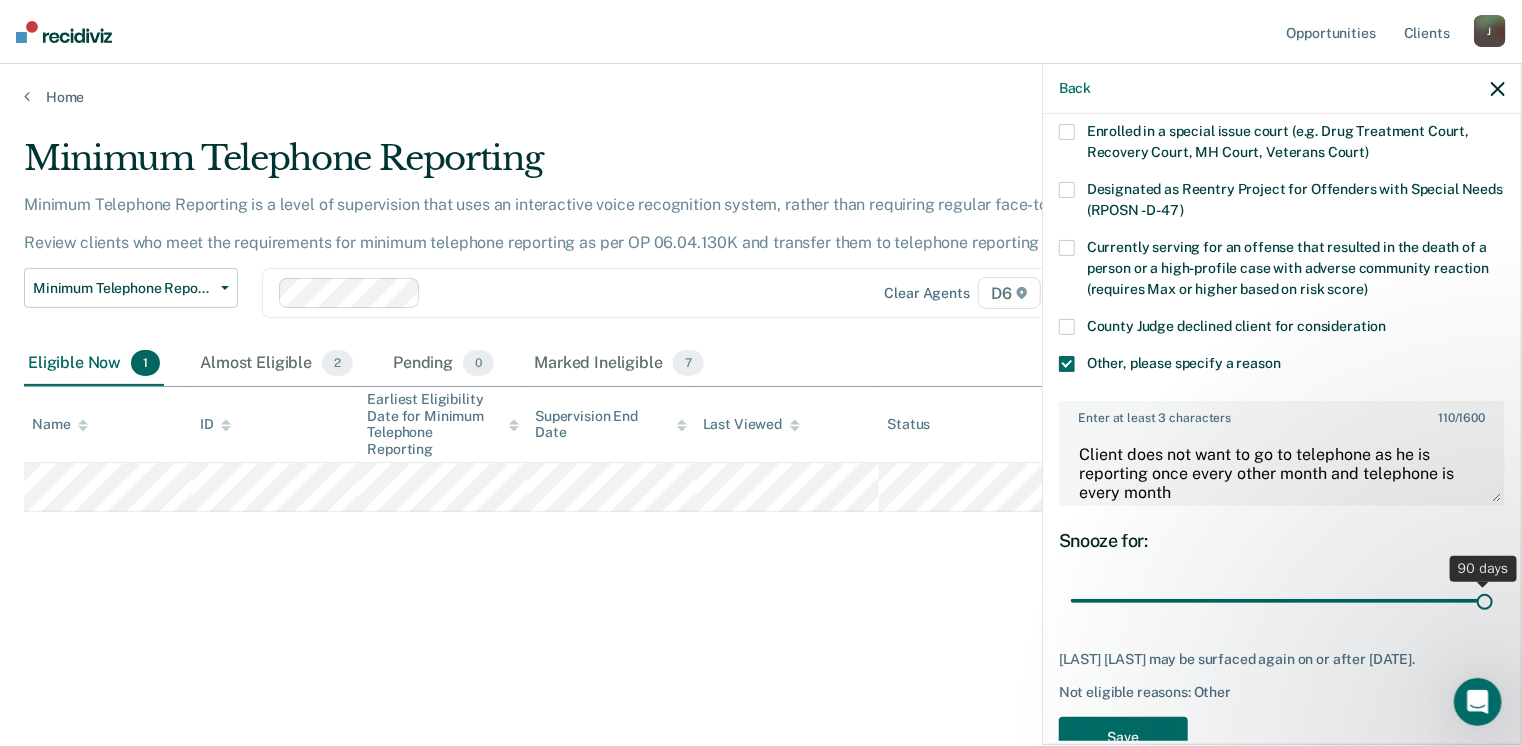 drag, startPoint x: 1210, startPoint y: 593, endPoint x: 1354, endPoint y: 648, distance: 154.14604 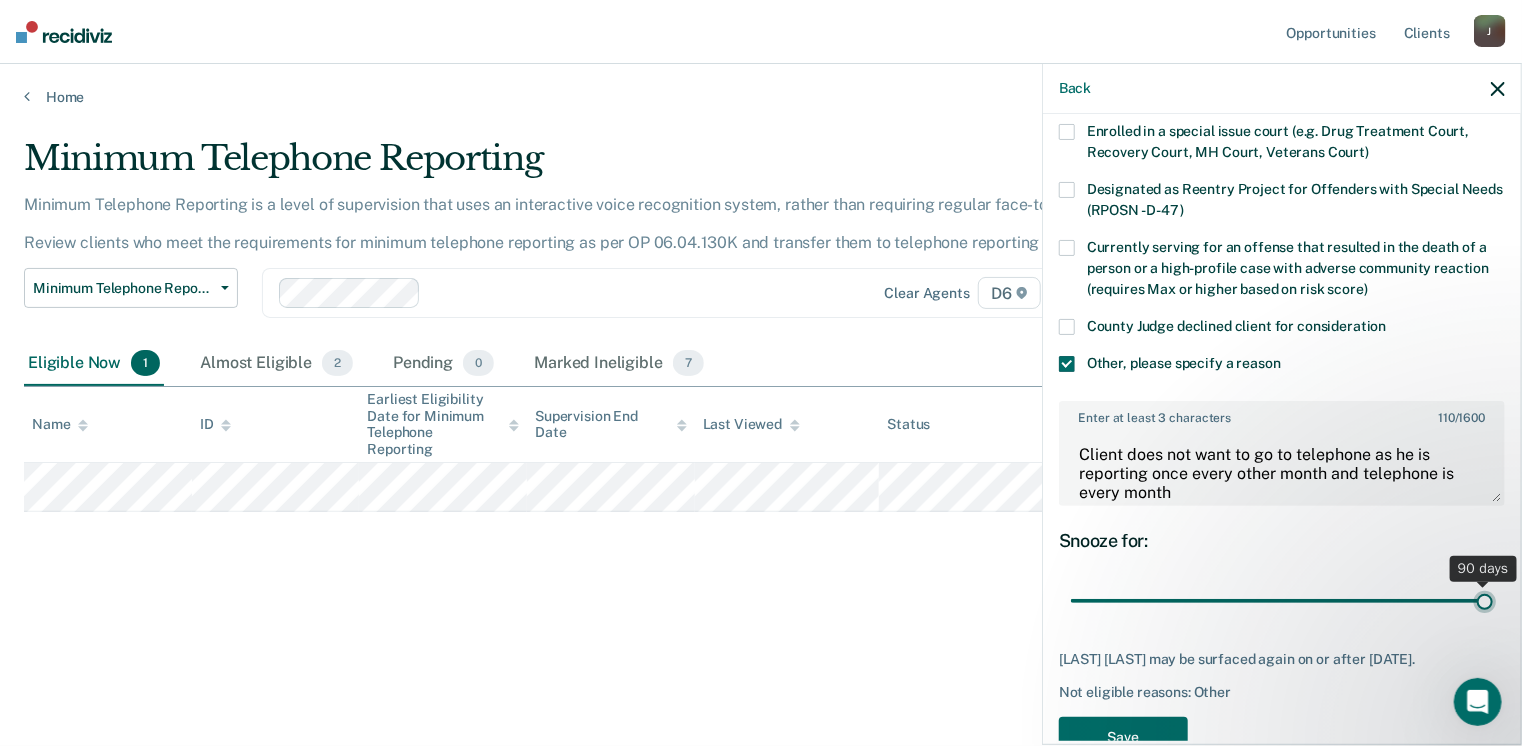 type on "90" 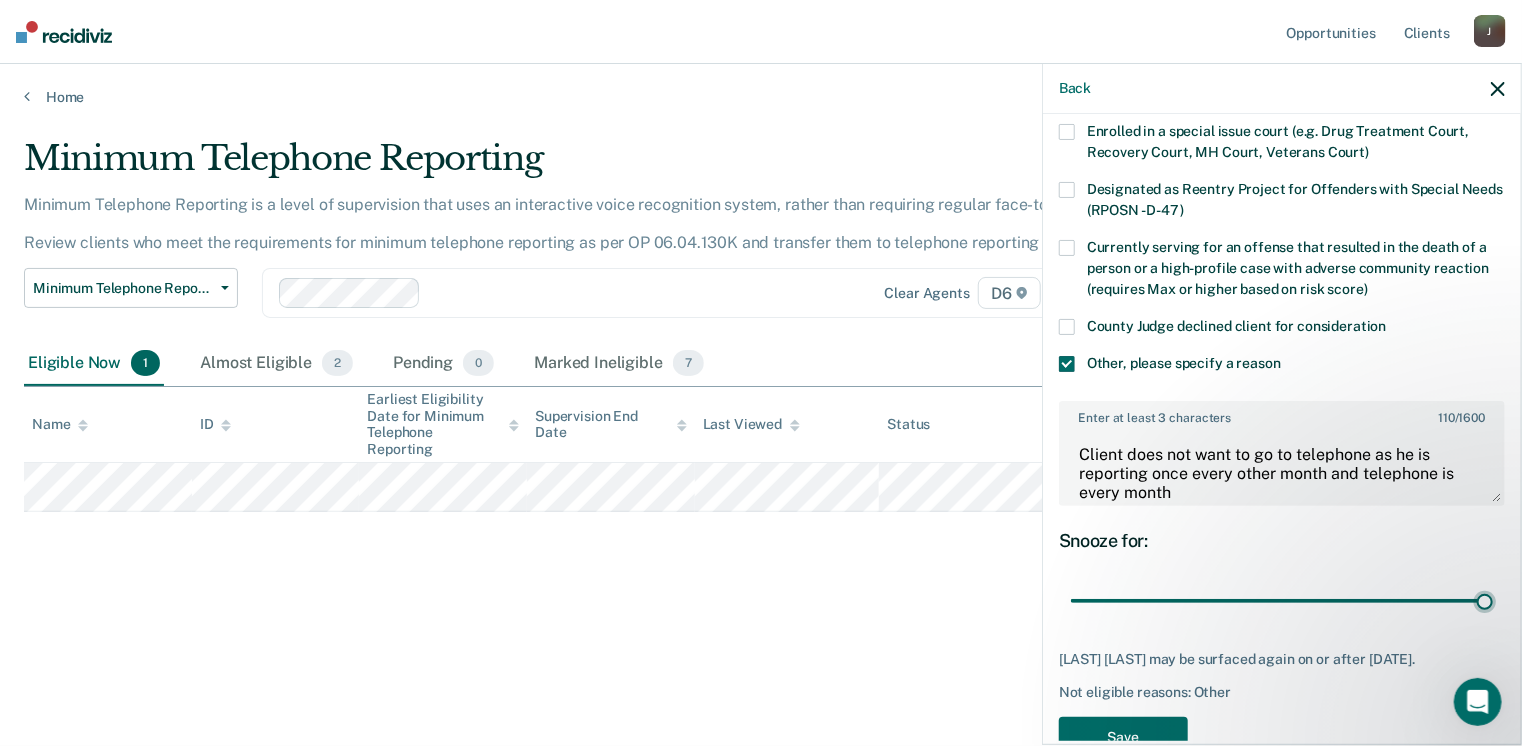 click at bounding box center [1282, 601] 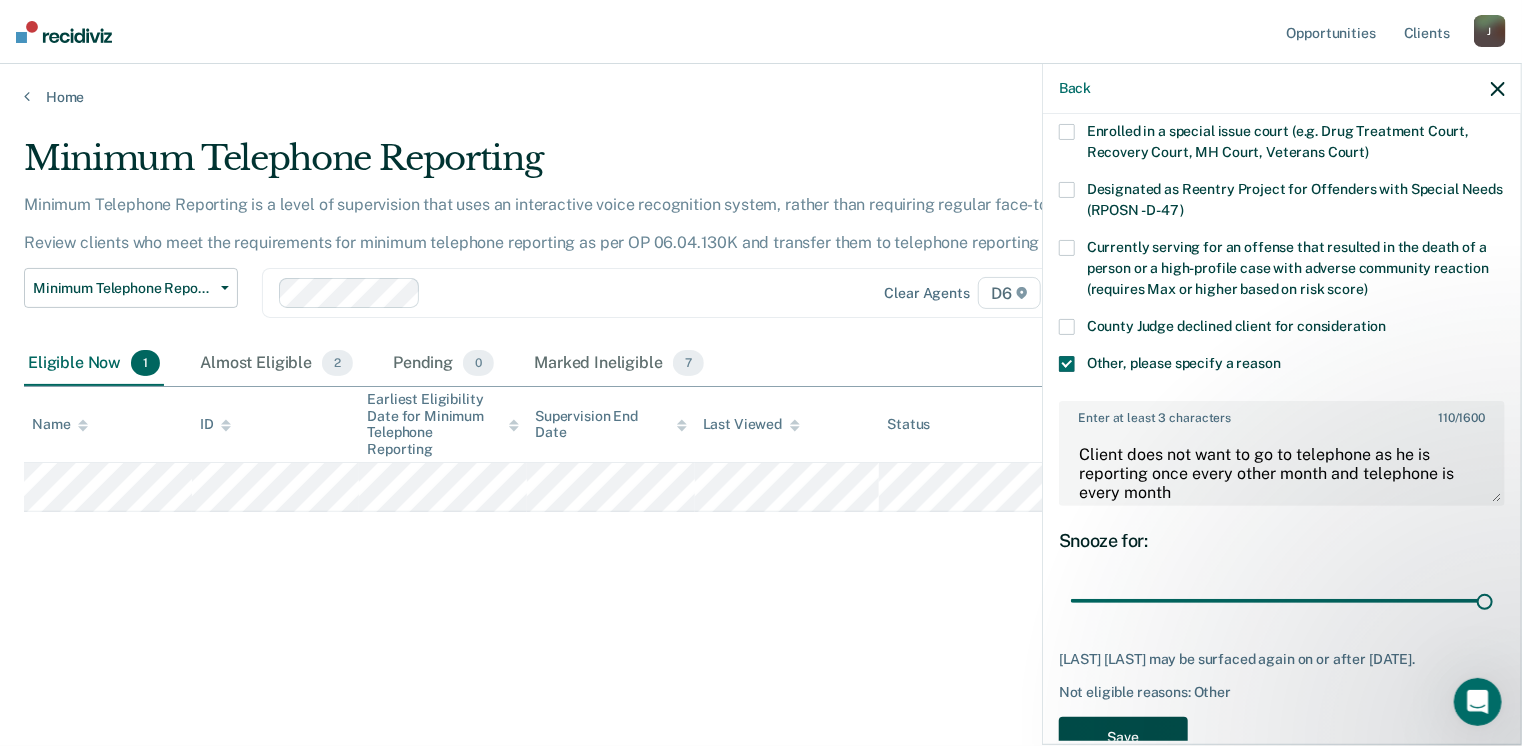 click on "Save" at bounding box center [1123, 737] 